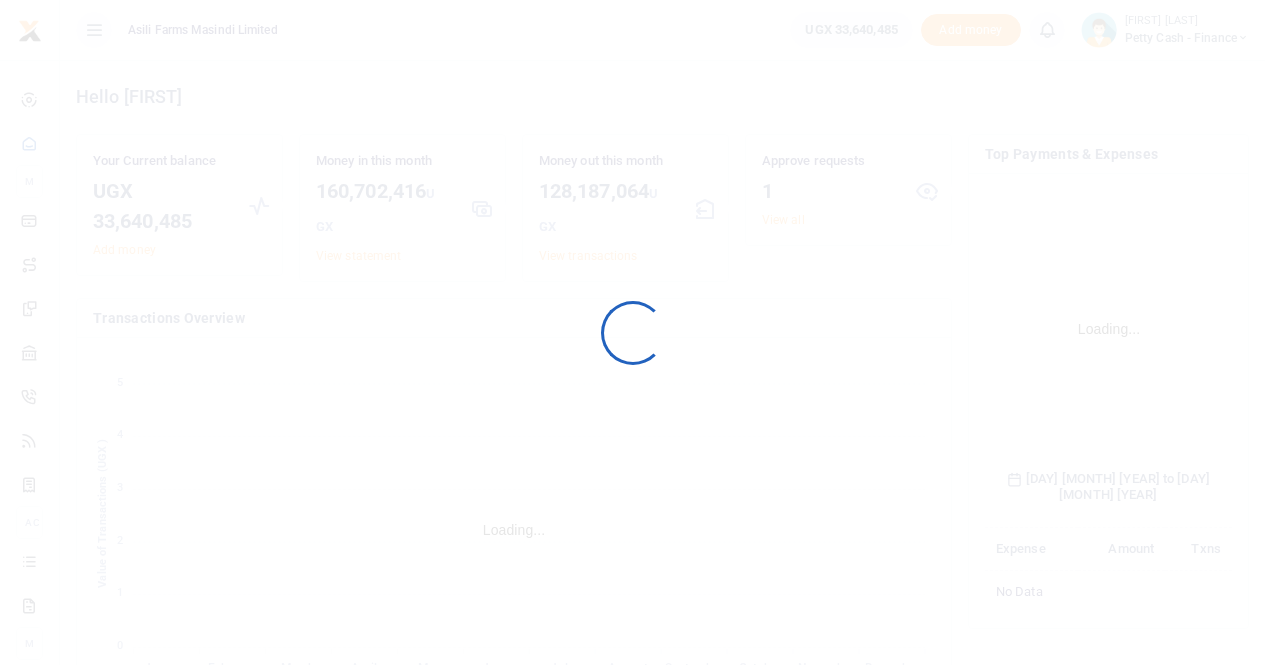 scroll, scrollTop: 0, scrollLeft: 0, axis: both 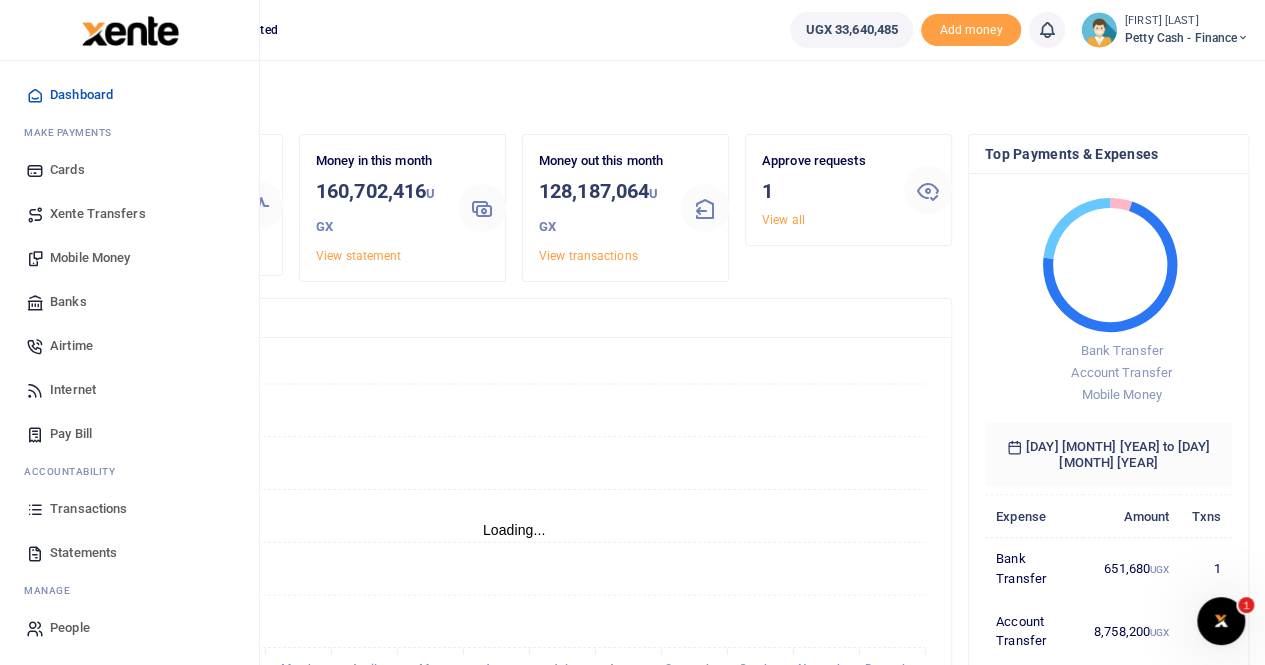click on "Statements" at bounding box center [83, 553] 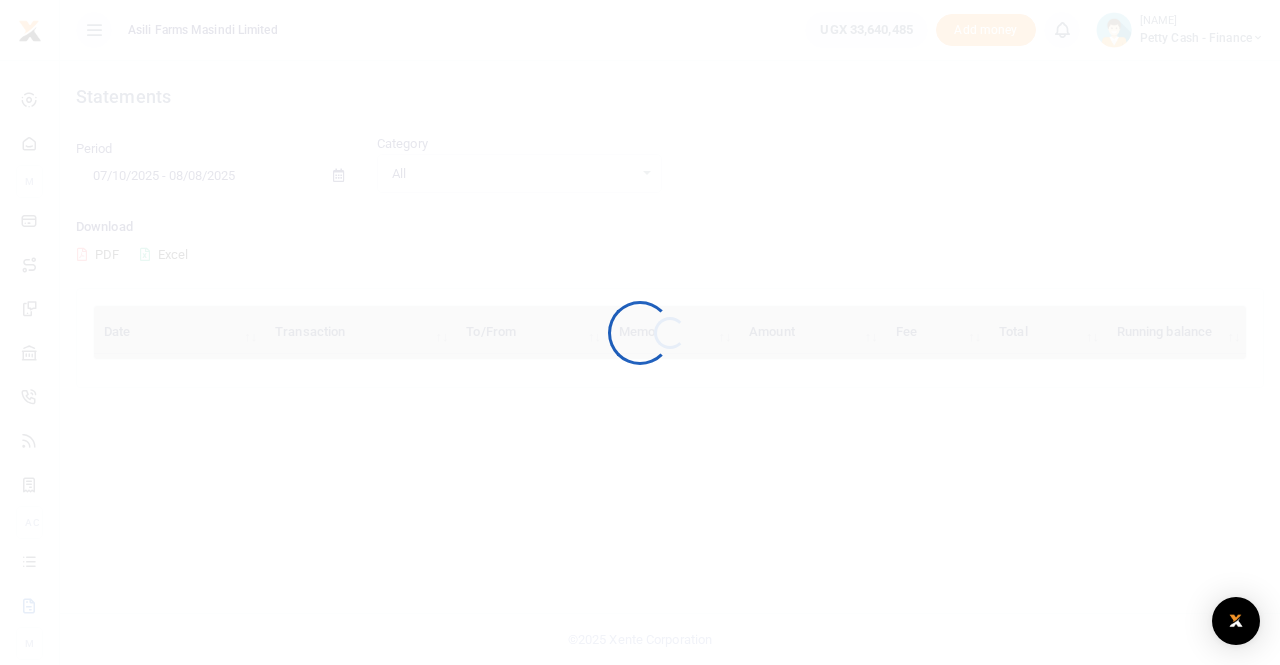 scroll, scrollTop: 0, scrollLeft: 0, axis: both 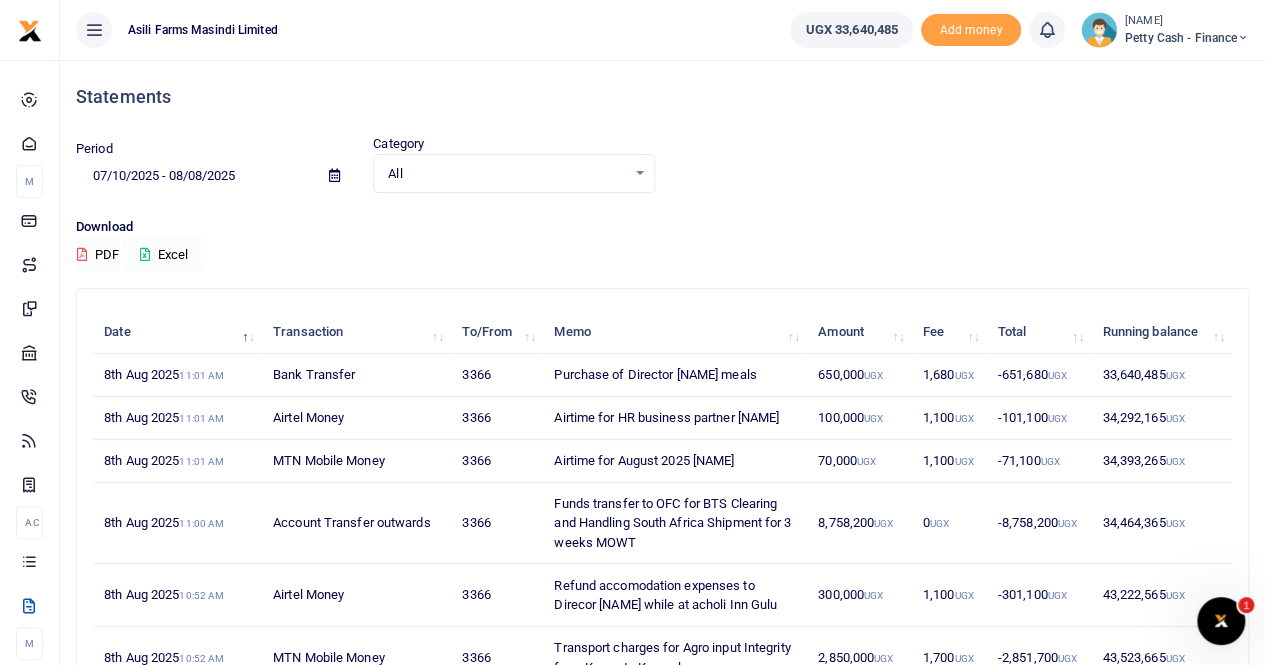 click on "Excel" at bounding box center (164, 255) 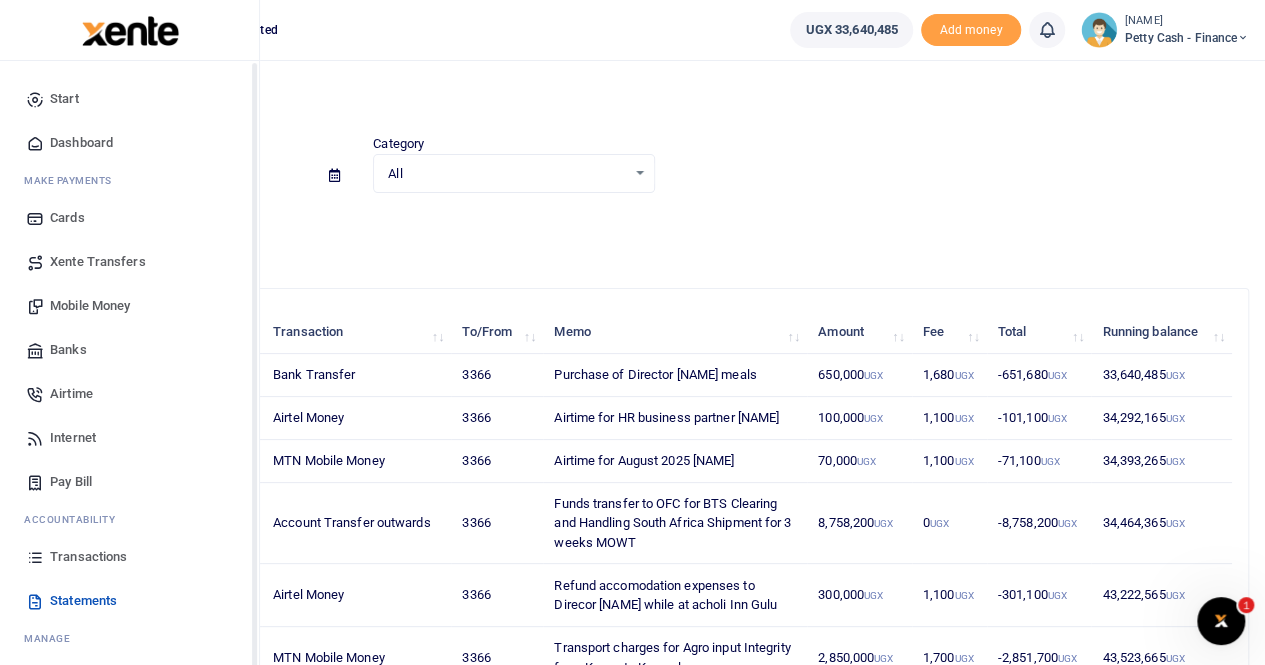 click on "Xente Transfers" at bounding box center [98, 262] 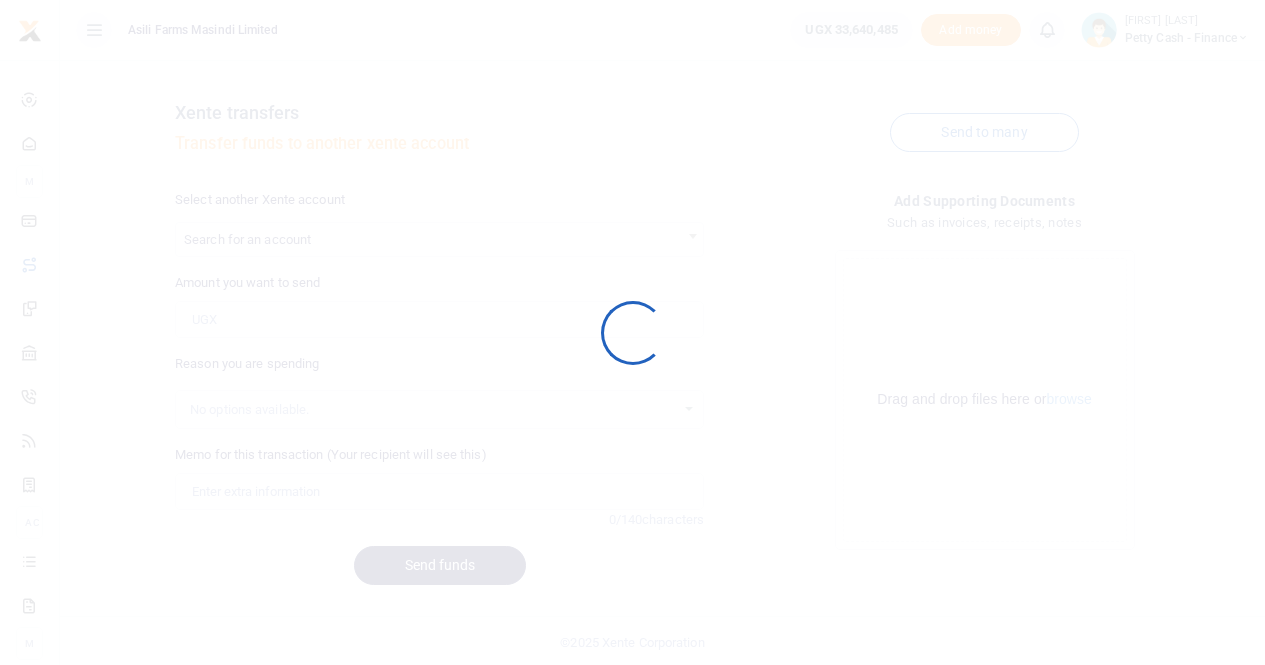 scroll, scrollTop: 0, scrollLeft: 0, axis: both 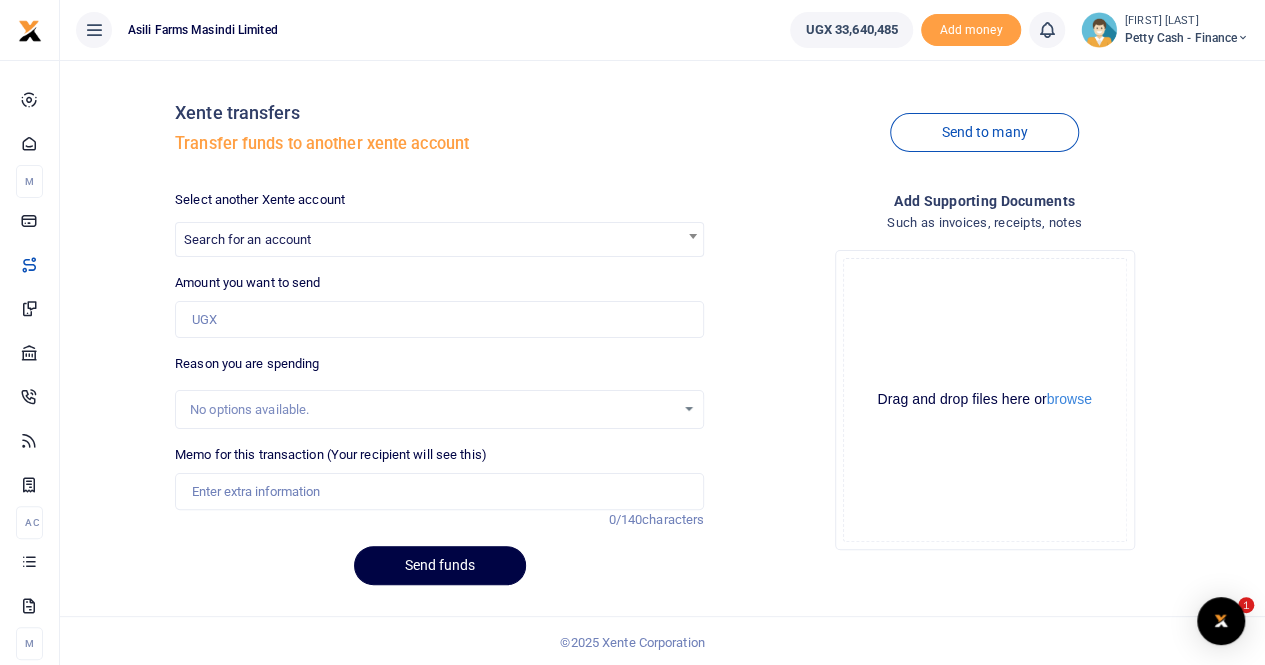 click at bounding box center [632, 332] 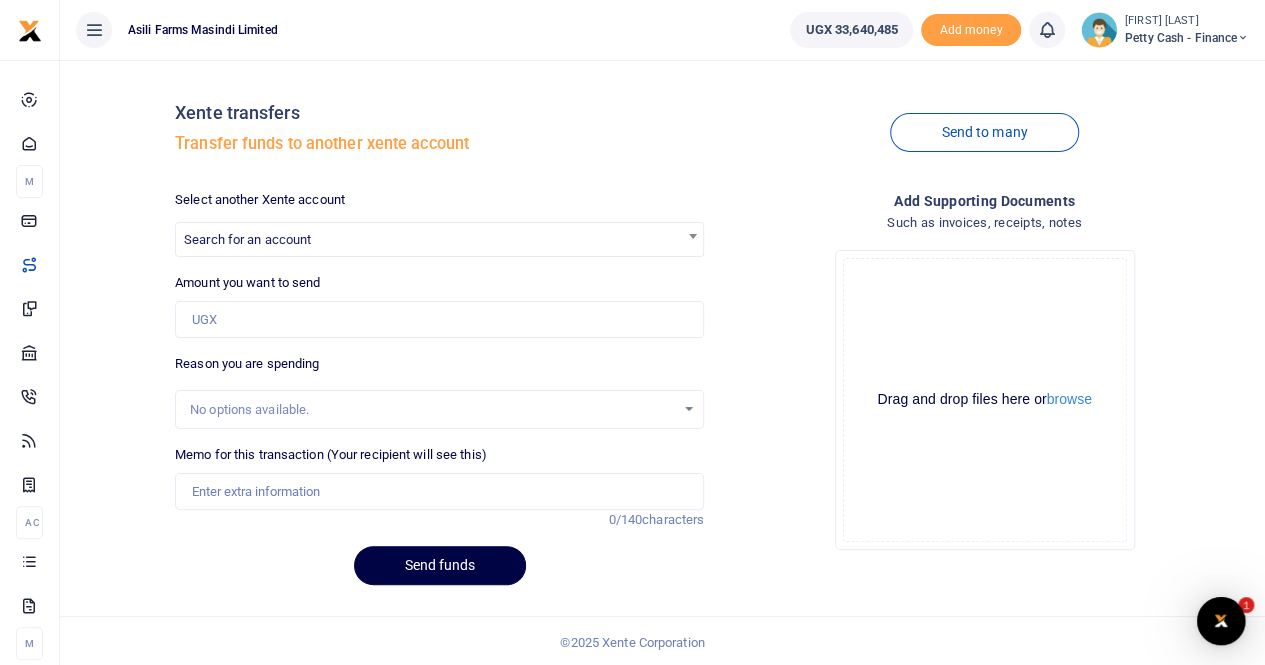 scroll, scrollTop: 0, scrollLeft: 0, axis: both 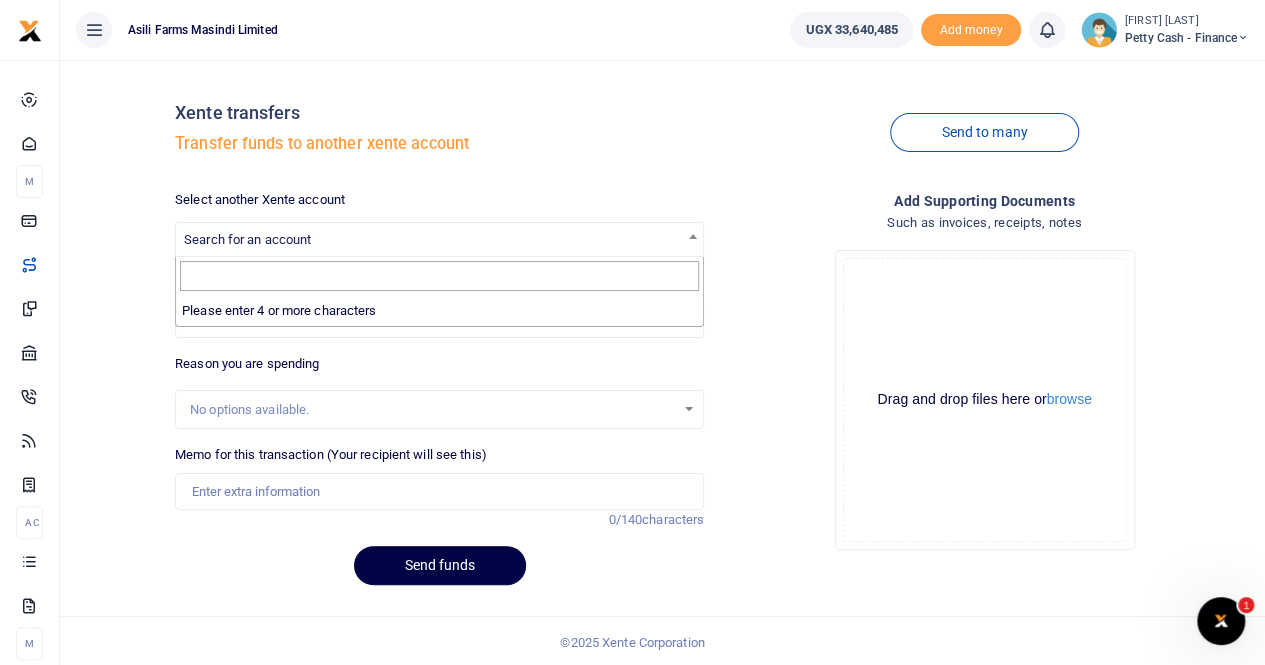 click on "Search for an account" at bounding box center (247, 239) 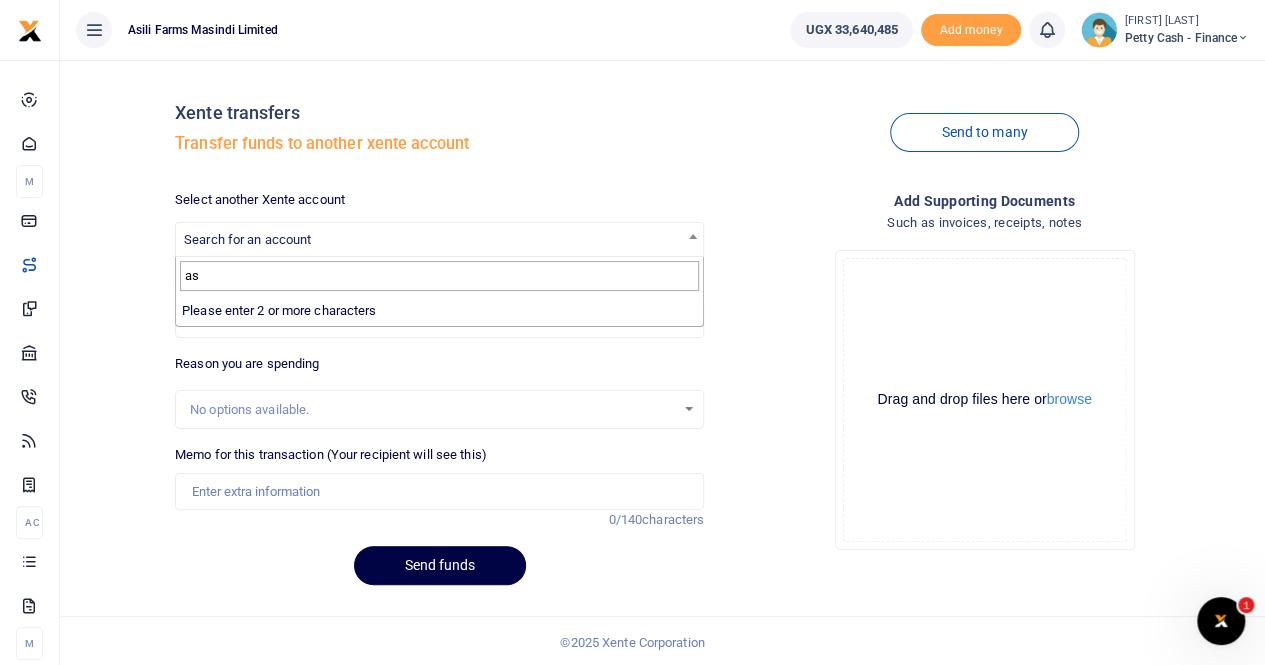 type on "a" 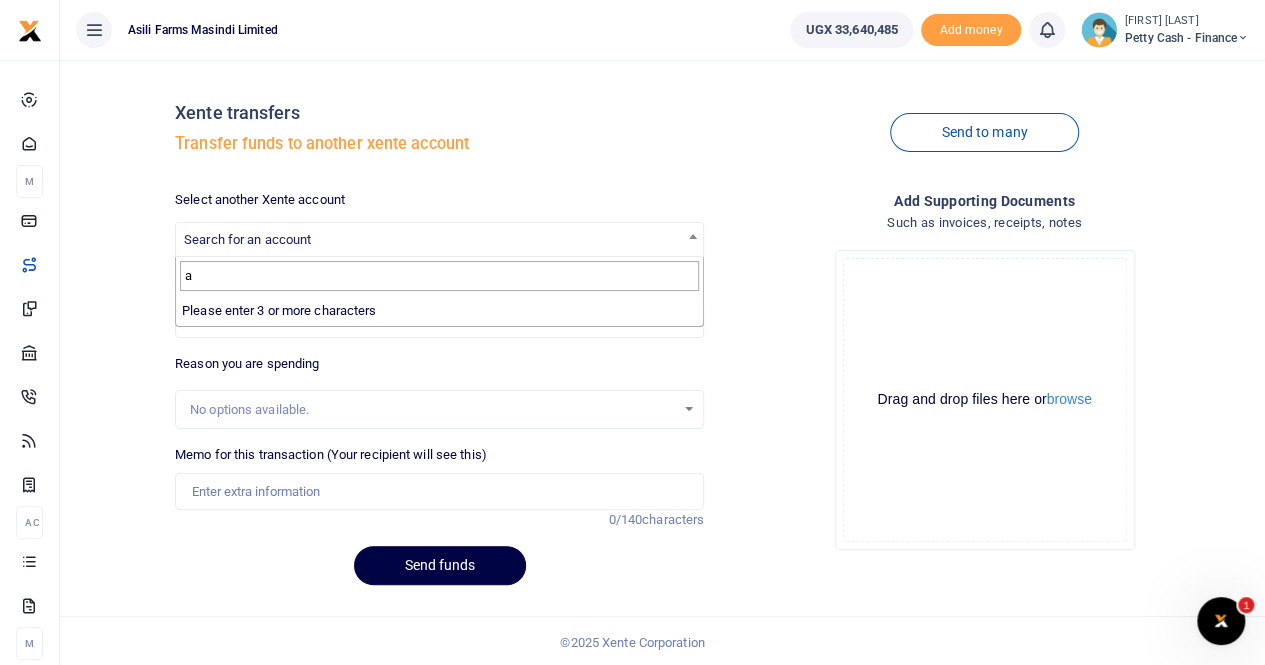 type 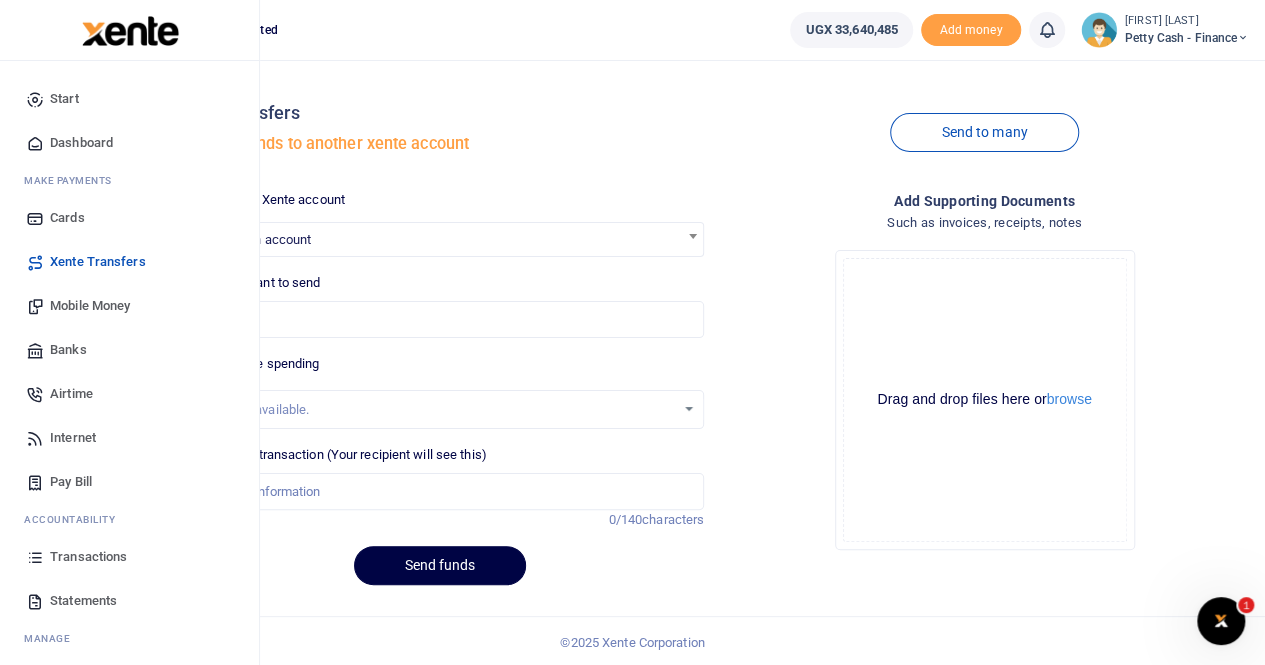 click on "Xente Transfers" at bounding box center [98, 262] 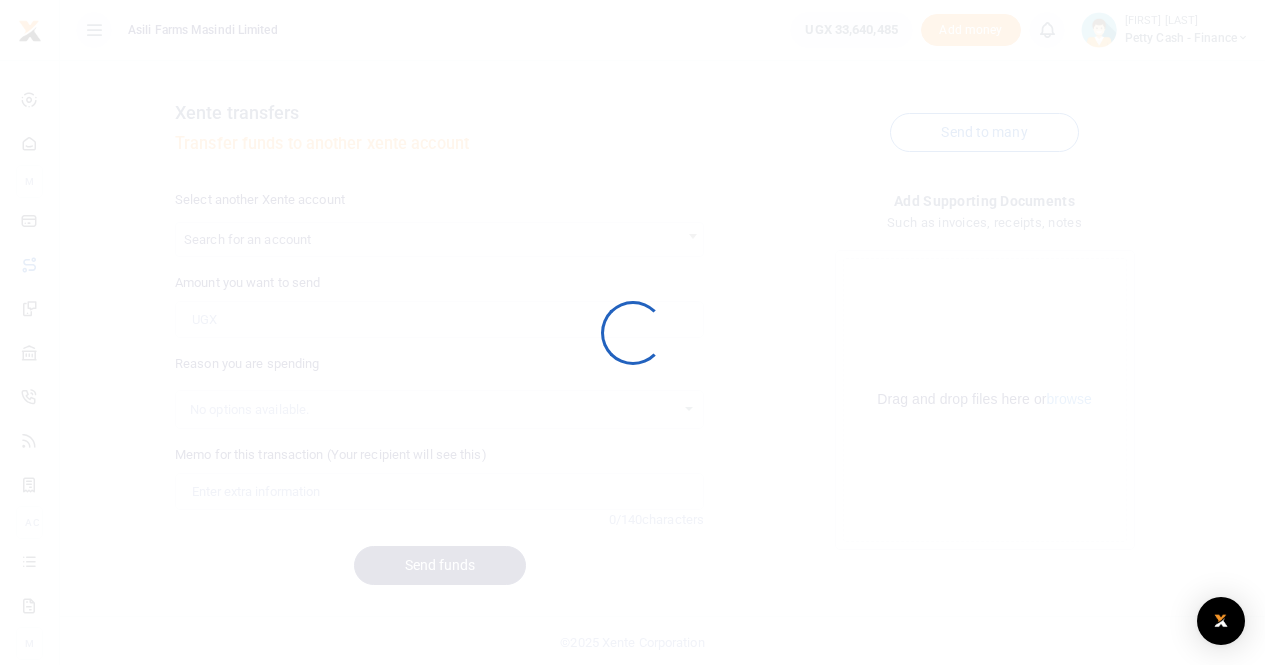 scroll, scrollTop: 0, scrollLeft: 0, axis: both 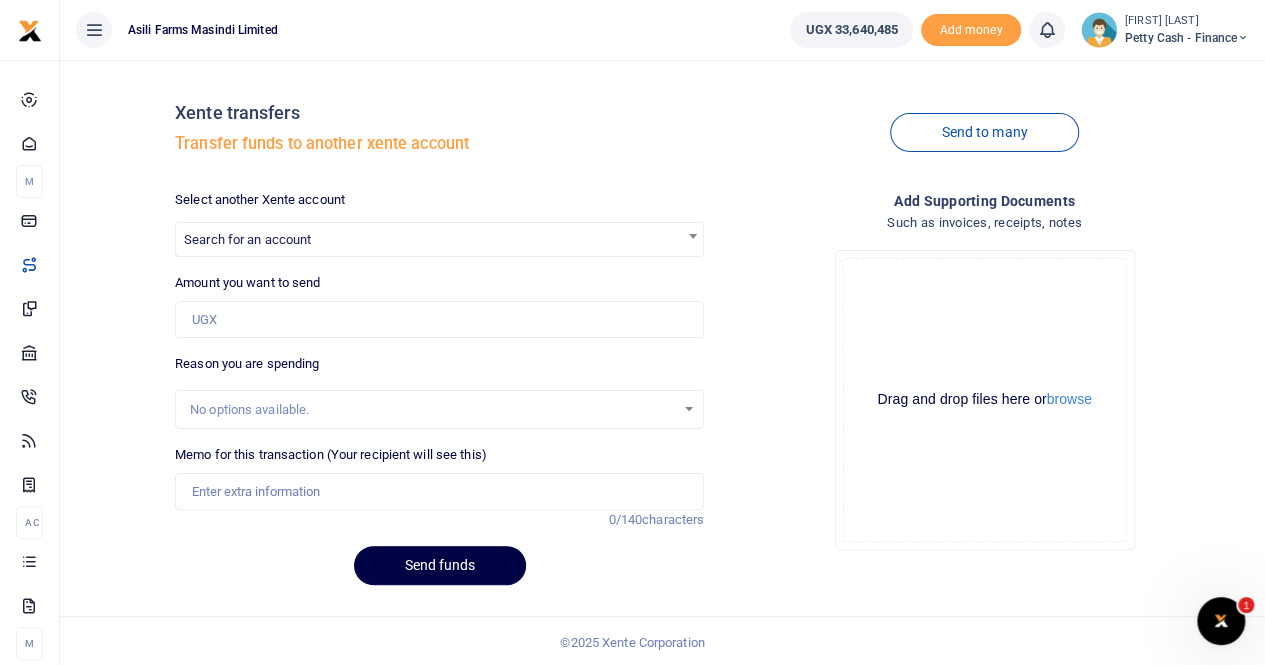 click on "Search for an account" at bounding box center (247, 239) 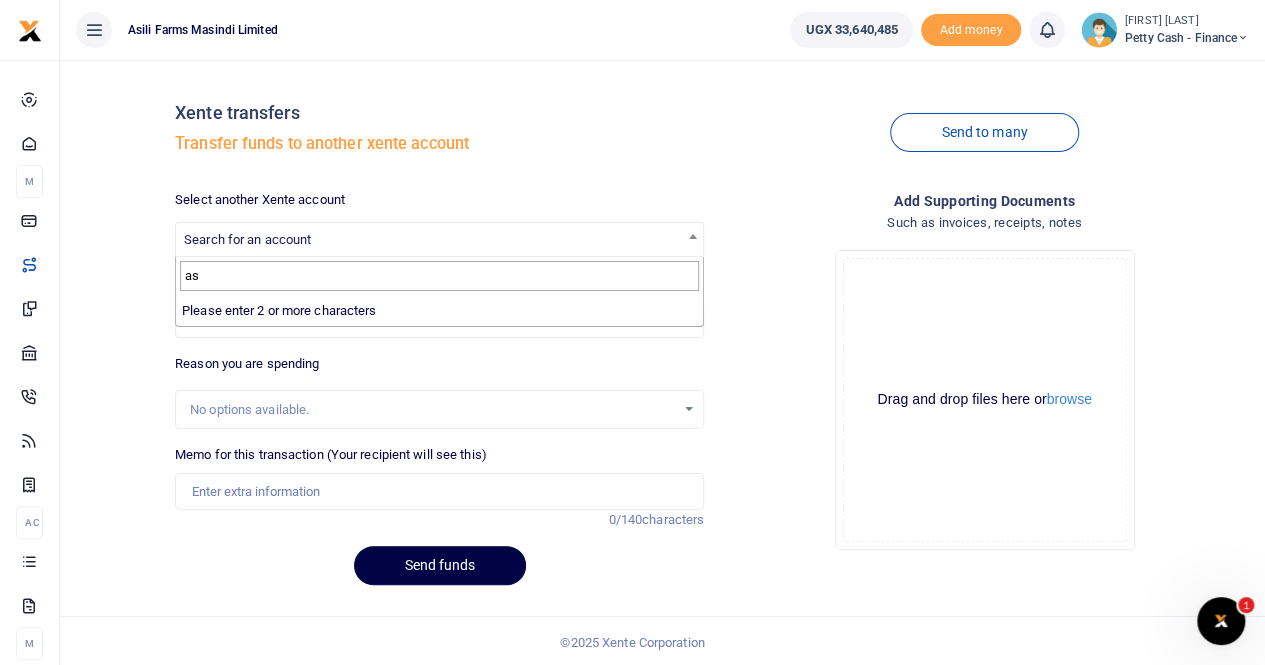 type on "a" 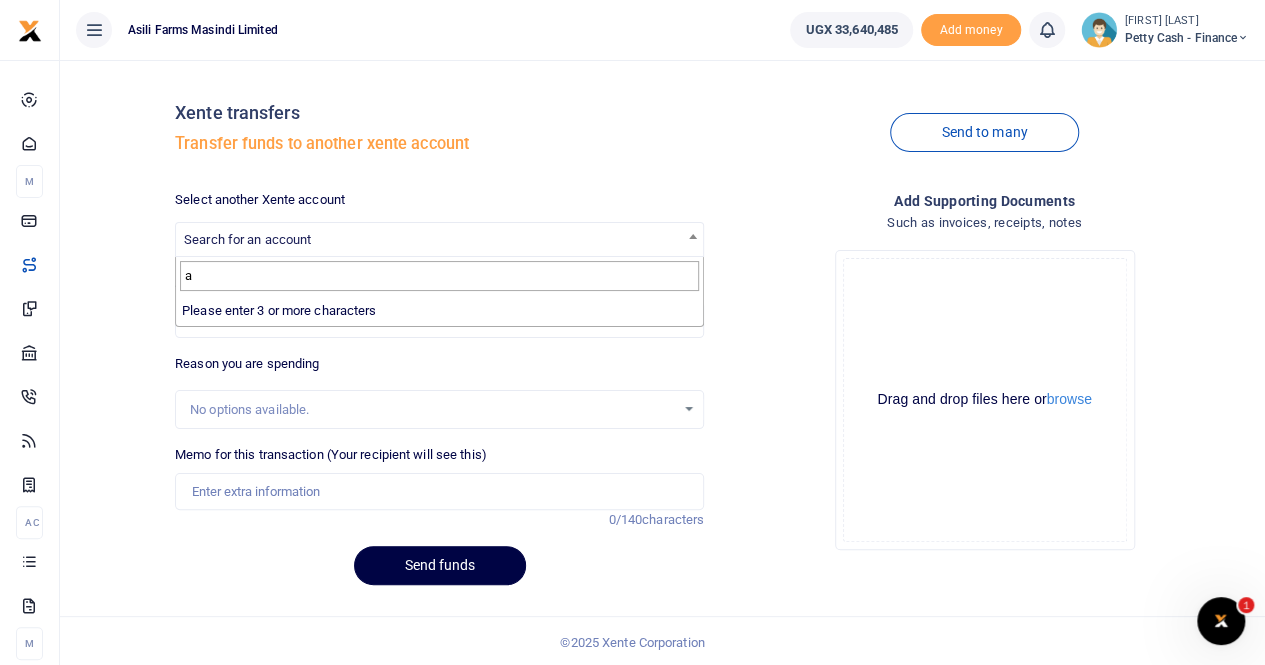 type 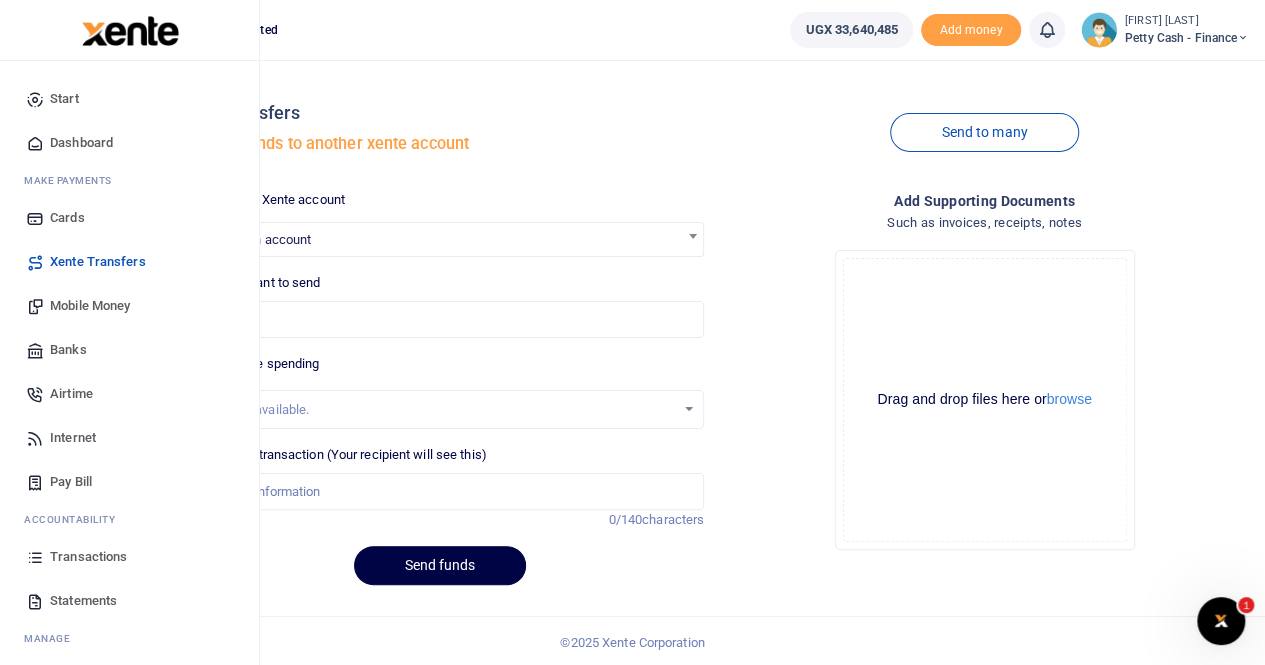 click on "Mobile Money" at bounding box center (90, 306) 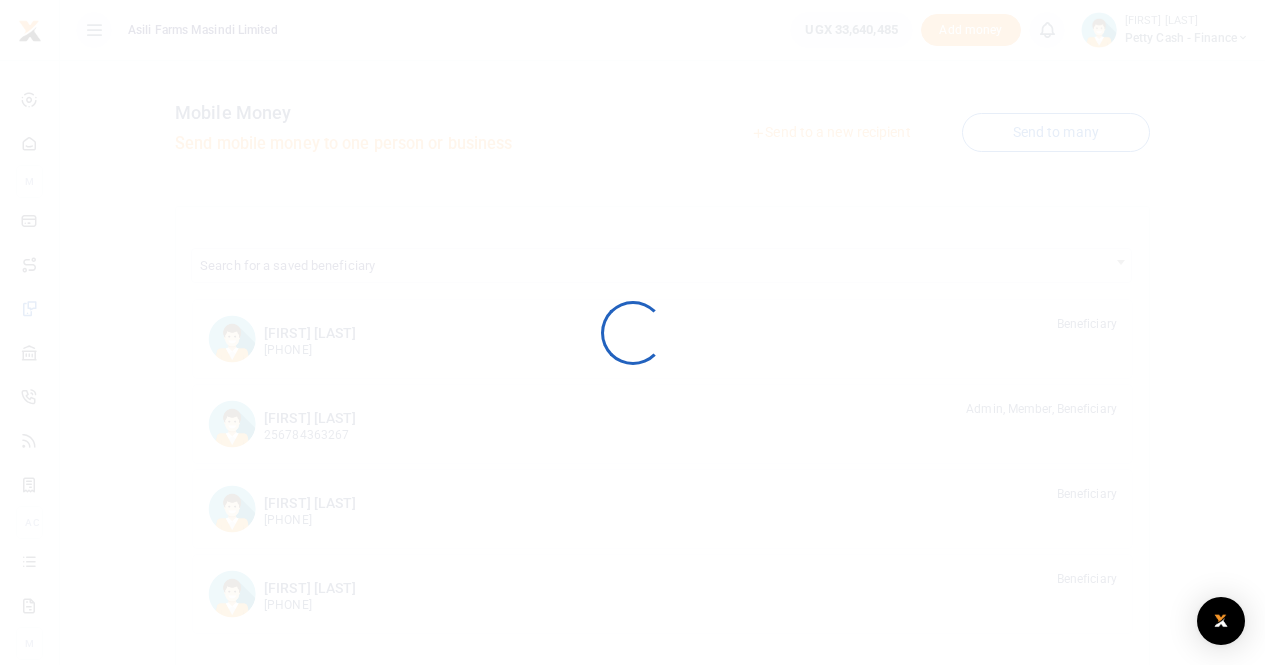 scroll, scrollTop: 0, scrollLeft: 0, axis: both 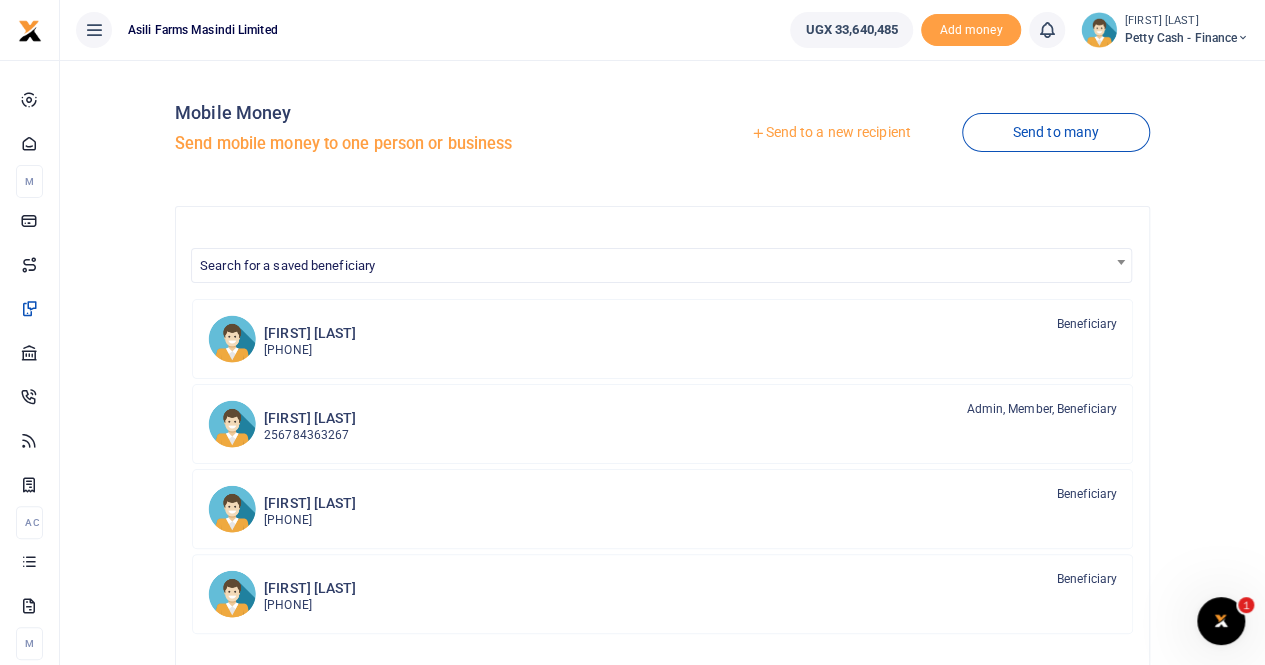 click on "Send to a new recipient" at bounding box center [830, 133] 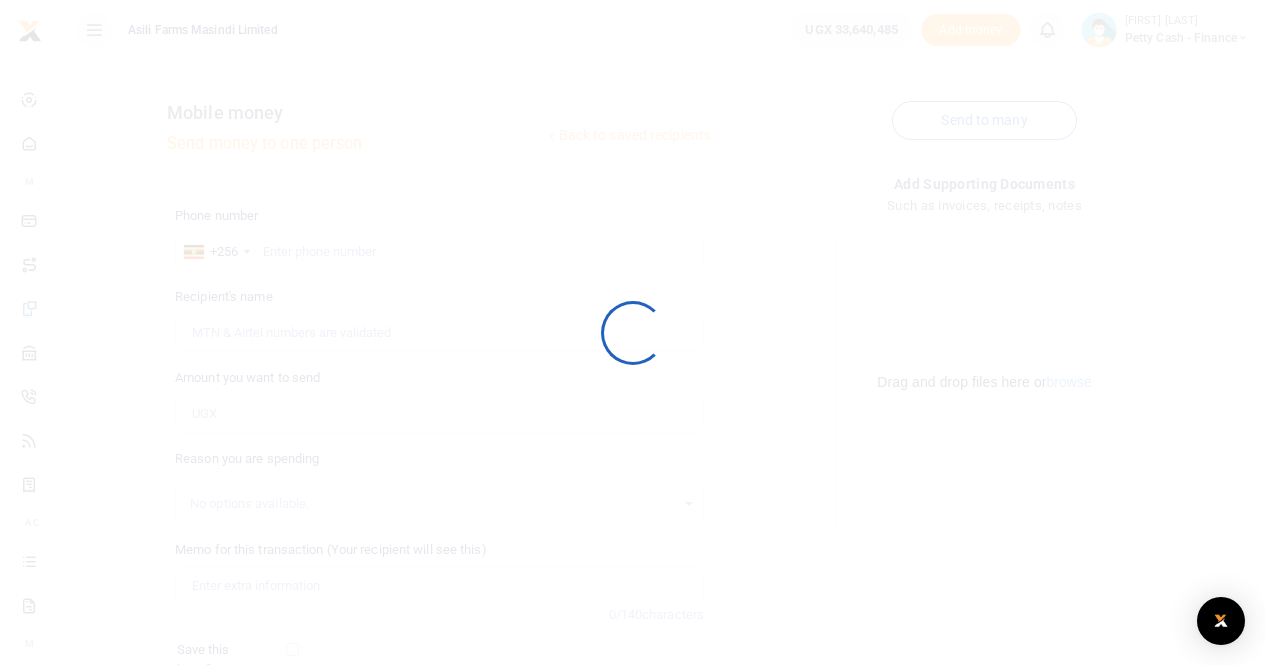 scroll, scrollTop: 0, scrollLeft: 0, axis: both 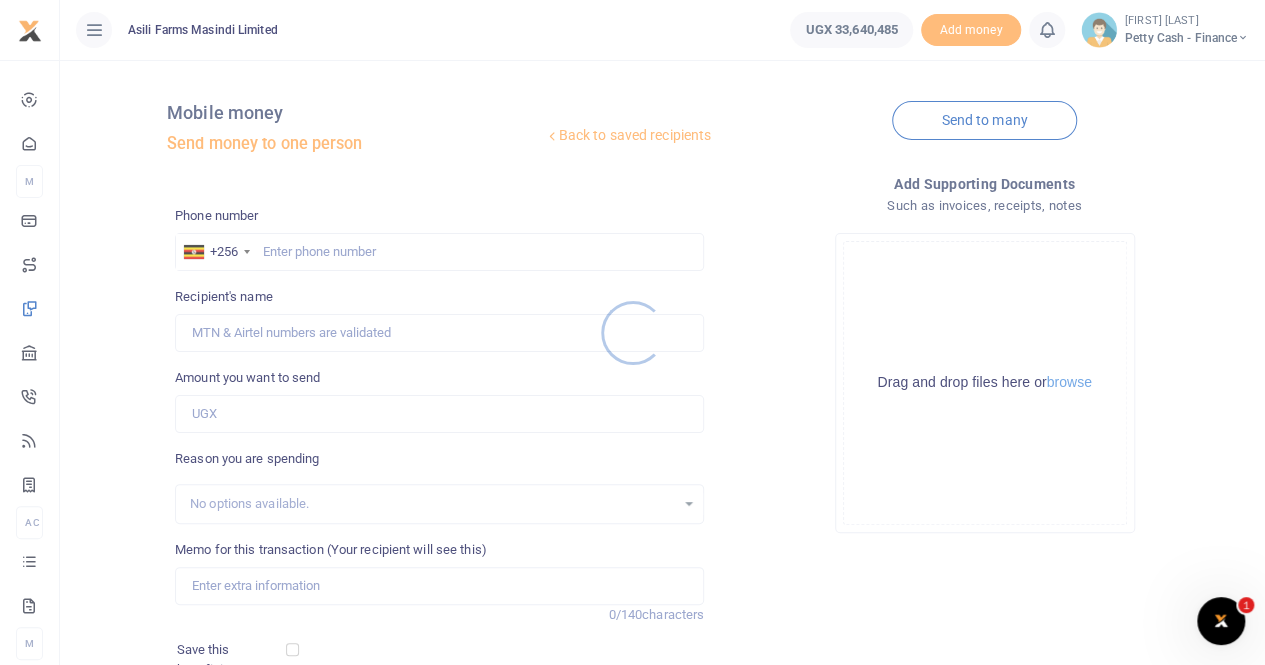 click at bounding box center [632, 332] 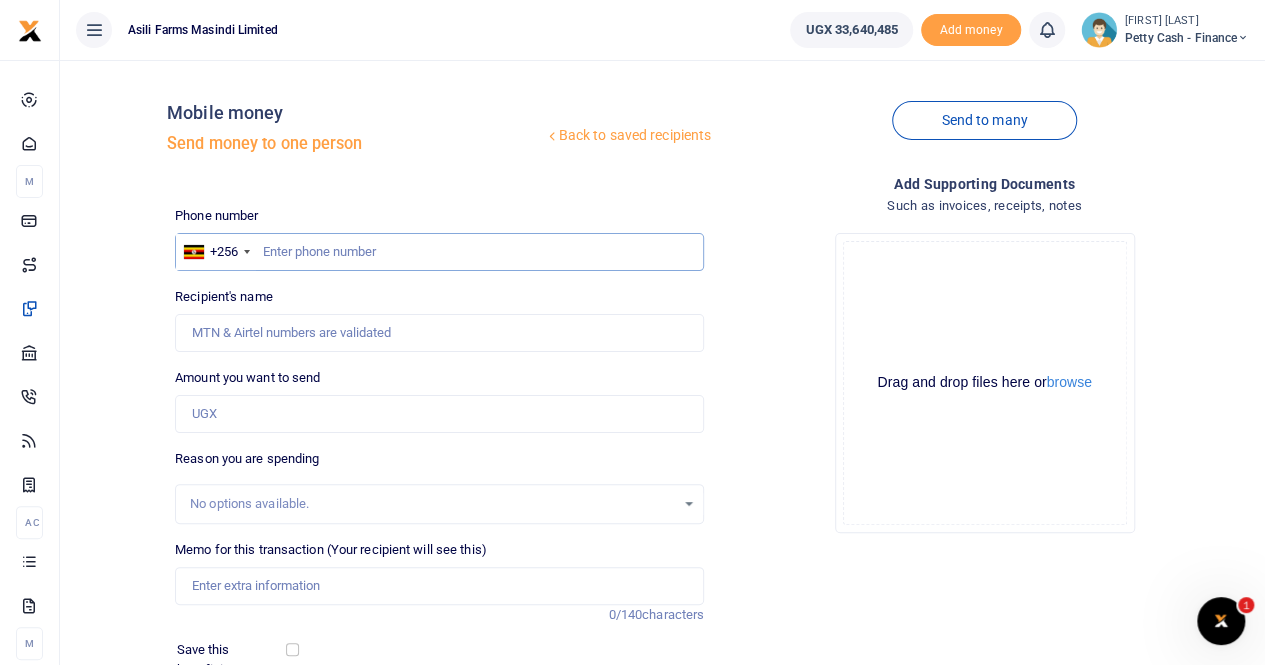 click at bounding box center [439, 252] 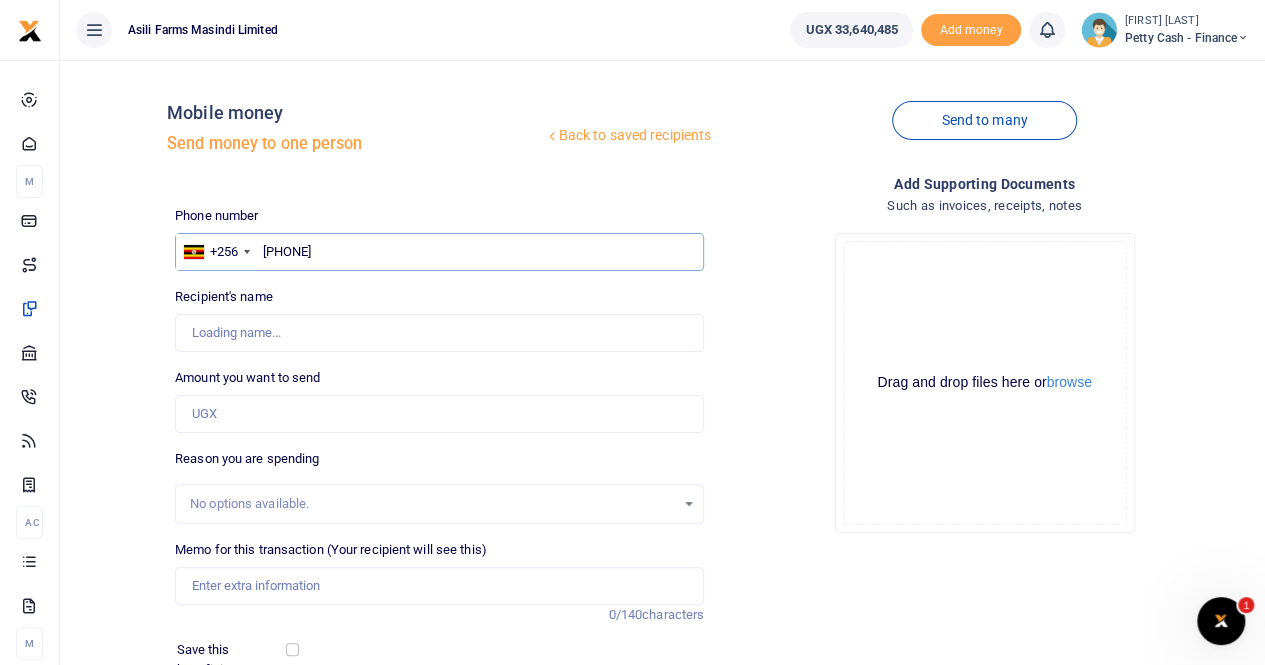 type on "Atugonza  Sylvia" 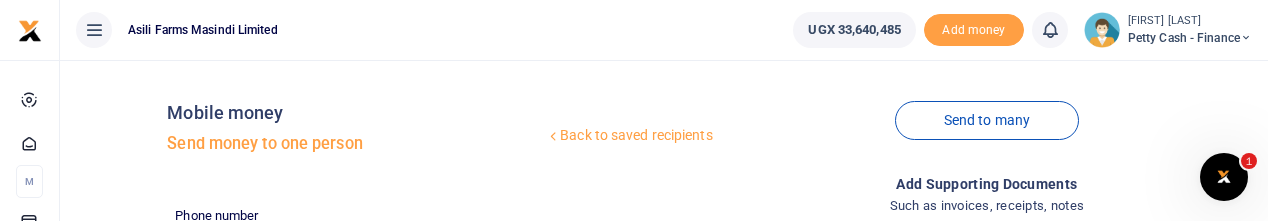 type on "0772414896" 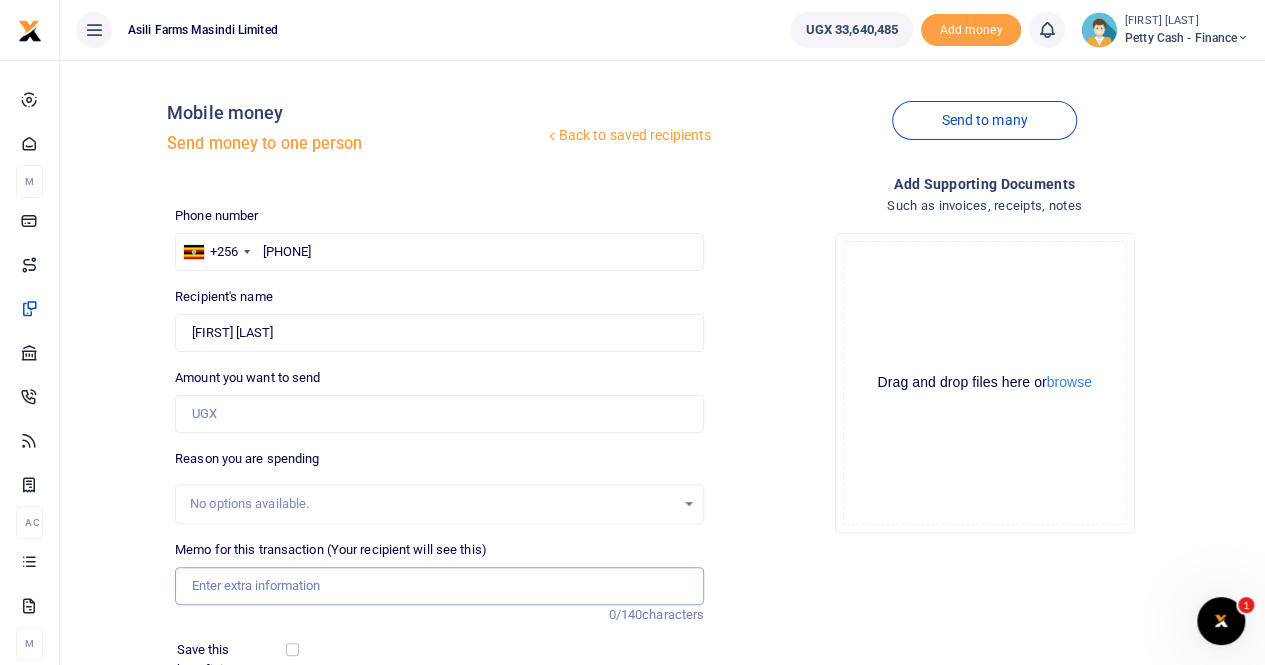 click on "Memo for this transaction (Your recipient will see this)" at bounding box center (439, 586) 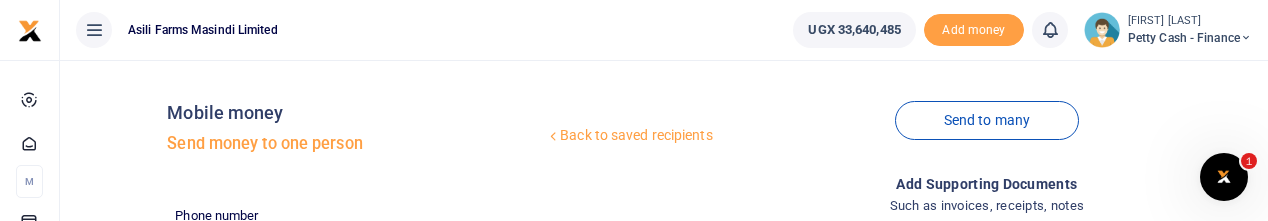 scroll, scrollTop: 0, scrollLeft: 81, axis: horizontal 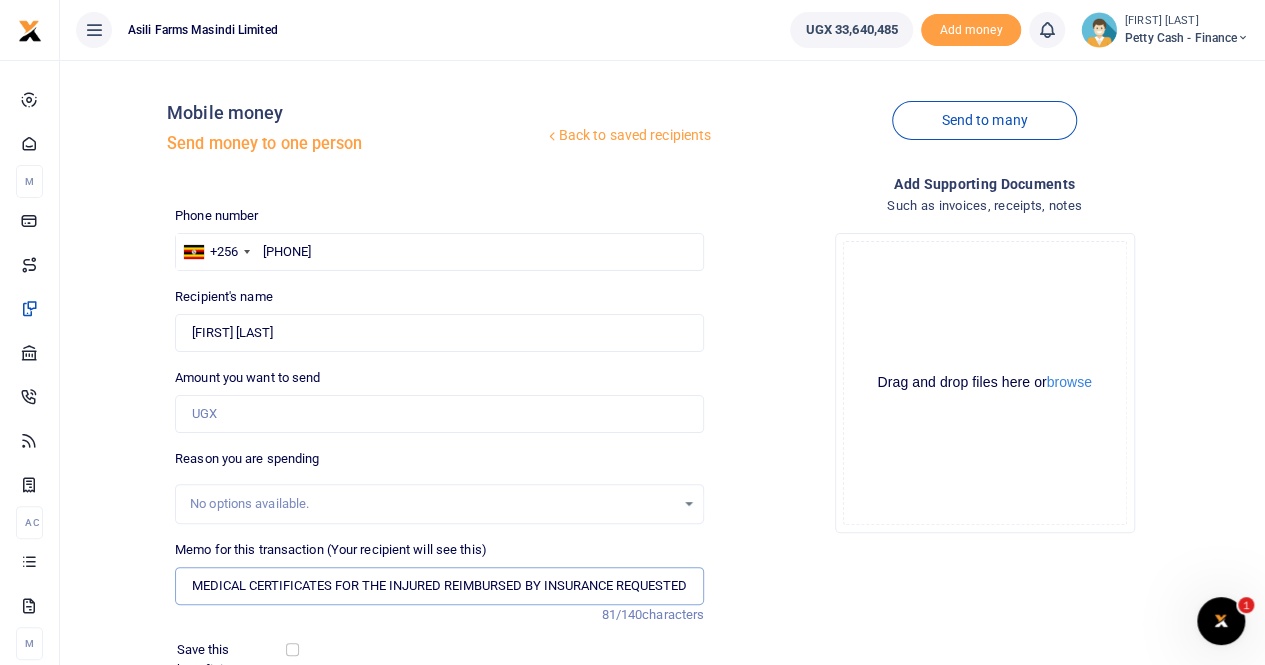 click on "MEDICAL CERTIFICATES FOR THE INJURED REIMBURSED BY INSURANCE REQUESTED BY STALLON" at bounding box center (439, 586) 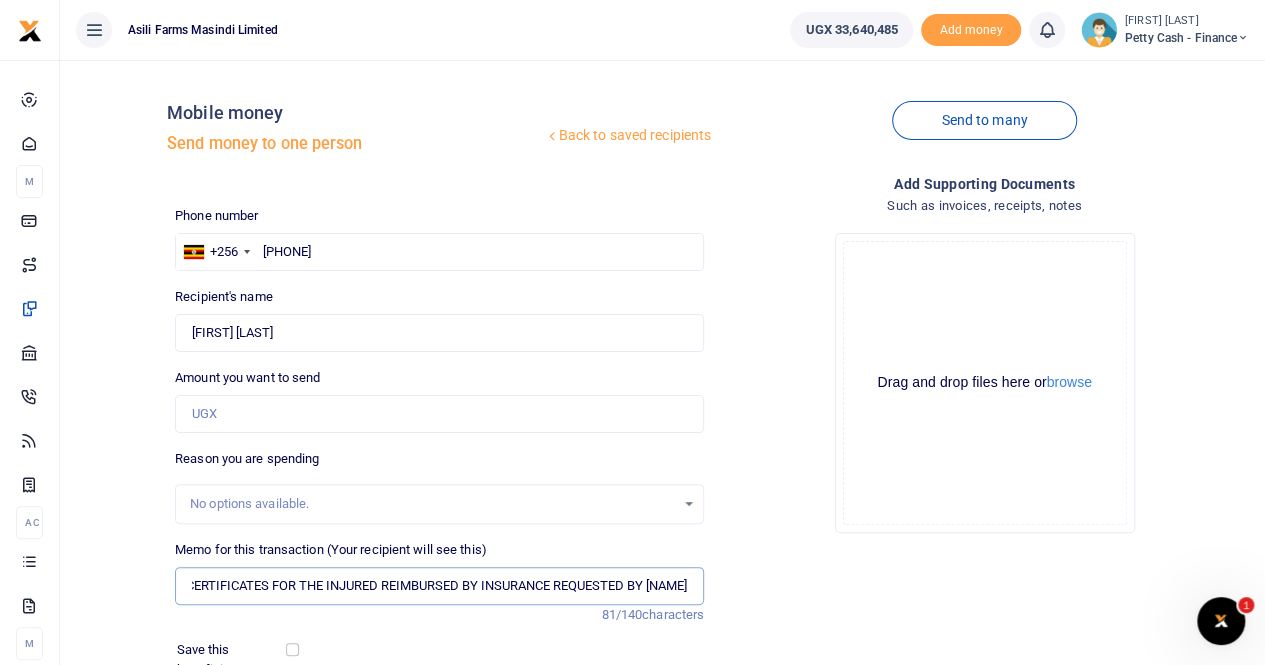 scroll, scrollTop: 0, scrollLeft: 83, axis: horizontal 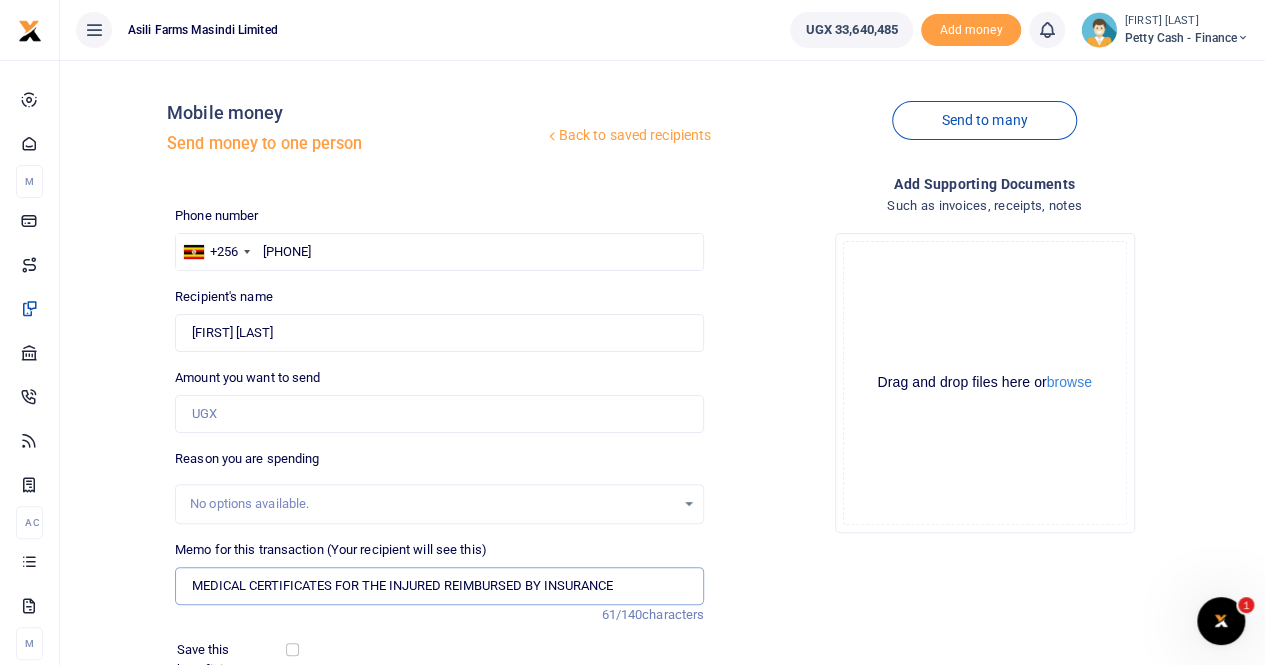 paste on "MASINDI KITARA HOSPITAL" 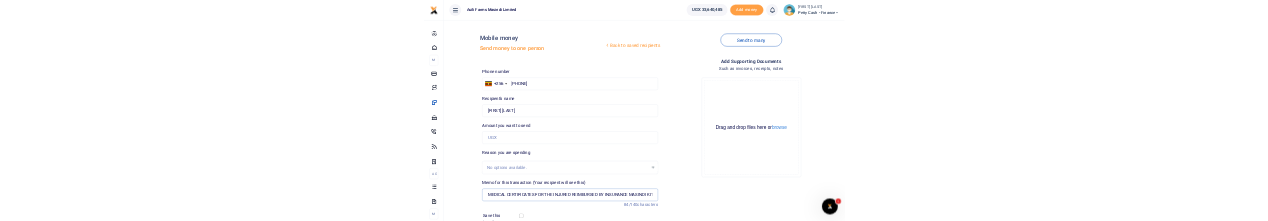 scroll, scrollTop: 0, scrollLeft: 98, axis: horizontal 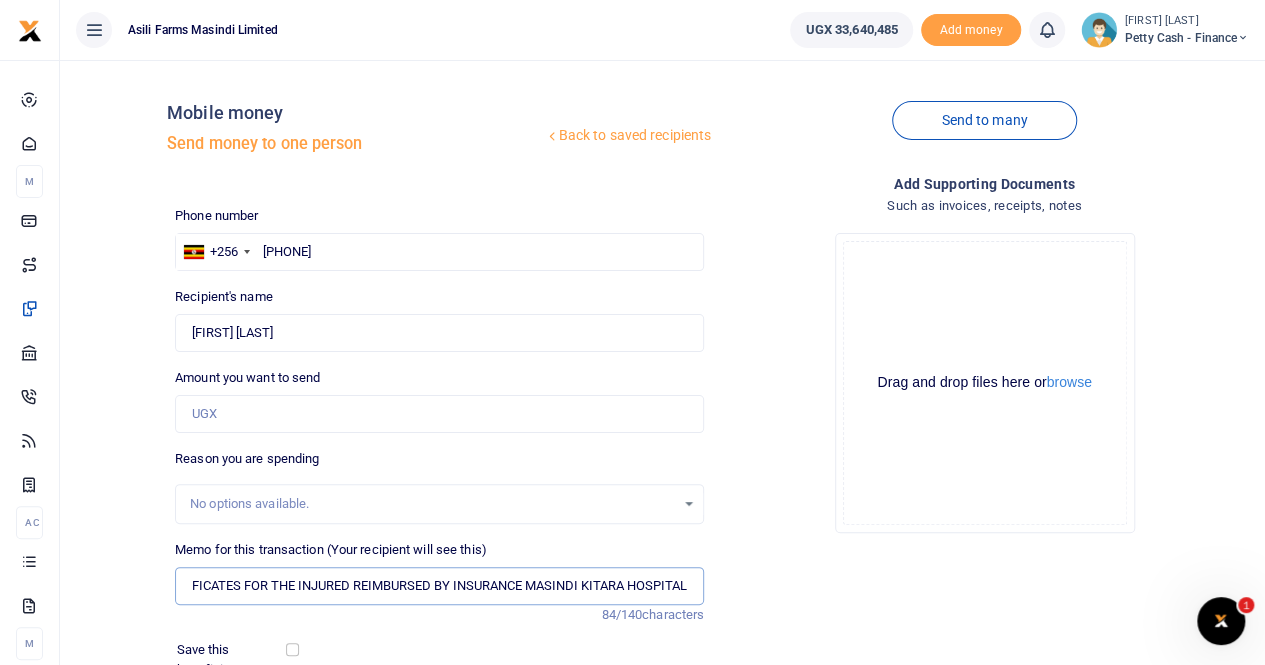 click on "MEDICAL CERTIFICATES FOR THE INJURED REIMBURSED BY INSURANCE MASINDI KITARA HOSPITAL" at bounding box center (439, 586) 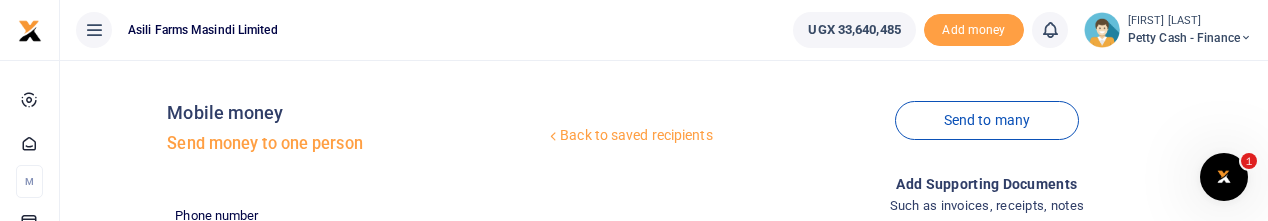 type on "MEDICAL CERTIFICATES FOR THE INJURED REIMBURSED BY INSURANCE TO MASINDI KITARA HOSPITAL" 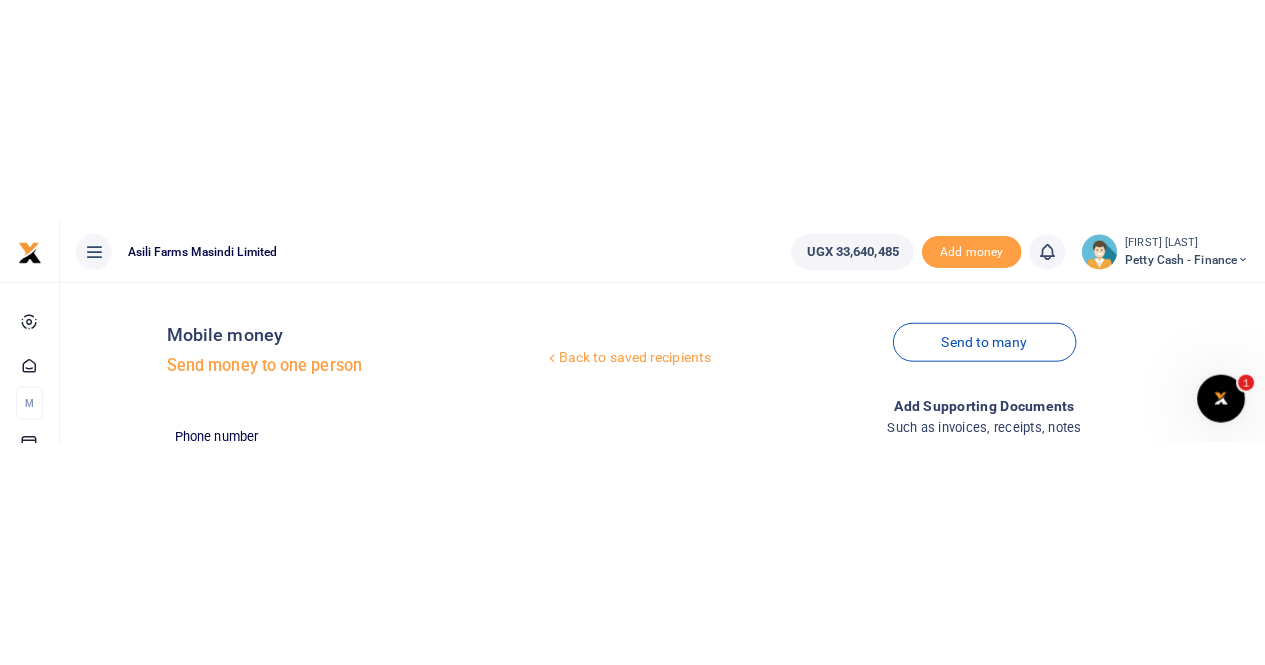 scroll, scrollTop: 0, scrollLeft: 0, axis: both 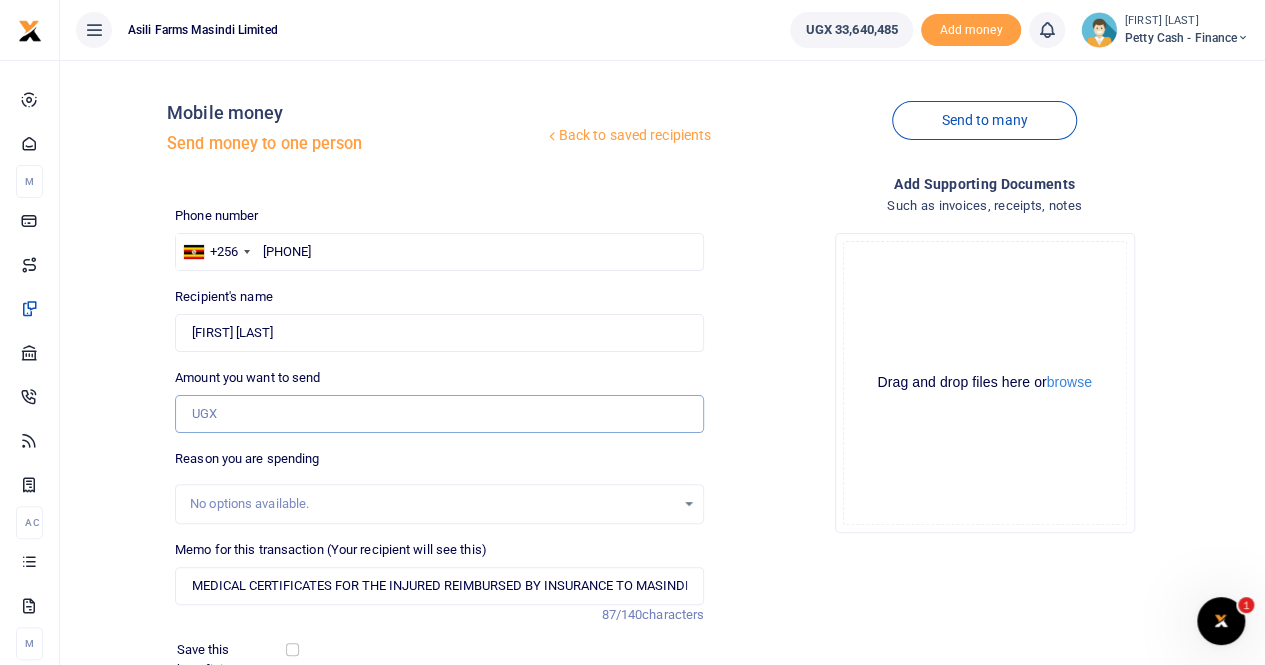 click on "Amount you want to send" at bounding box center [439, 414] 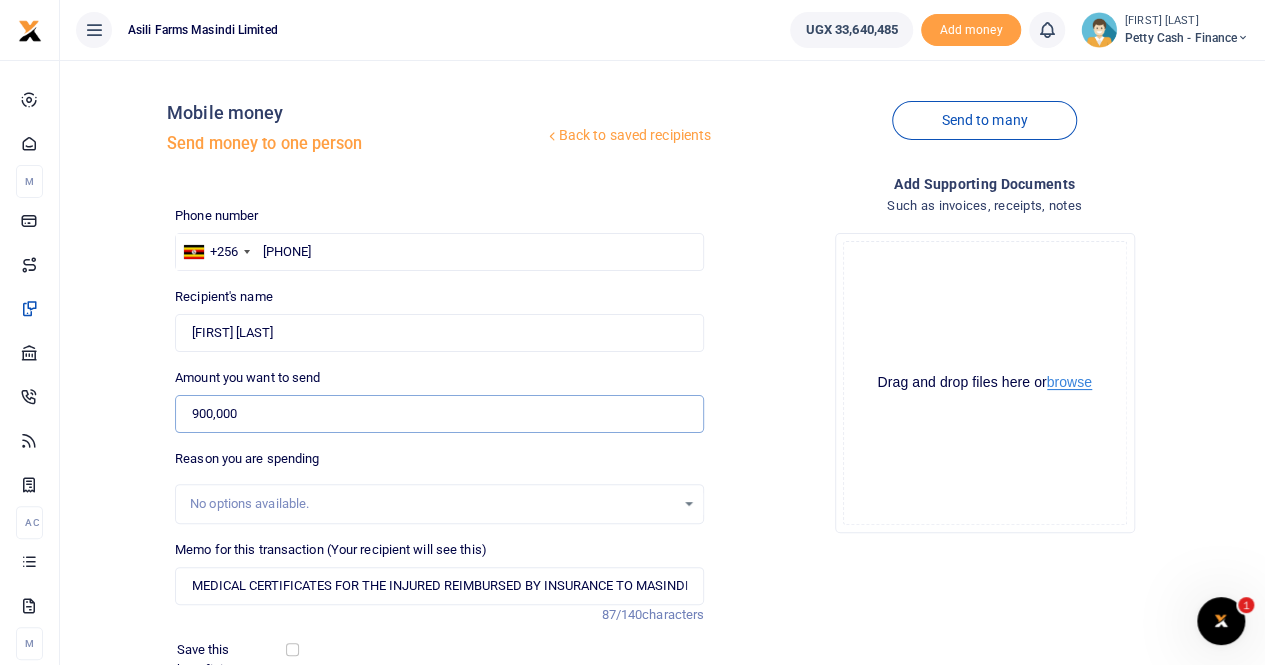 type on "900,000" 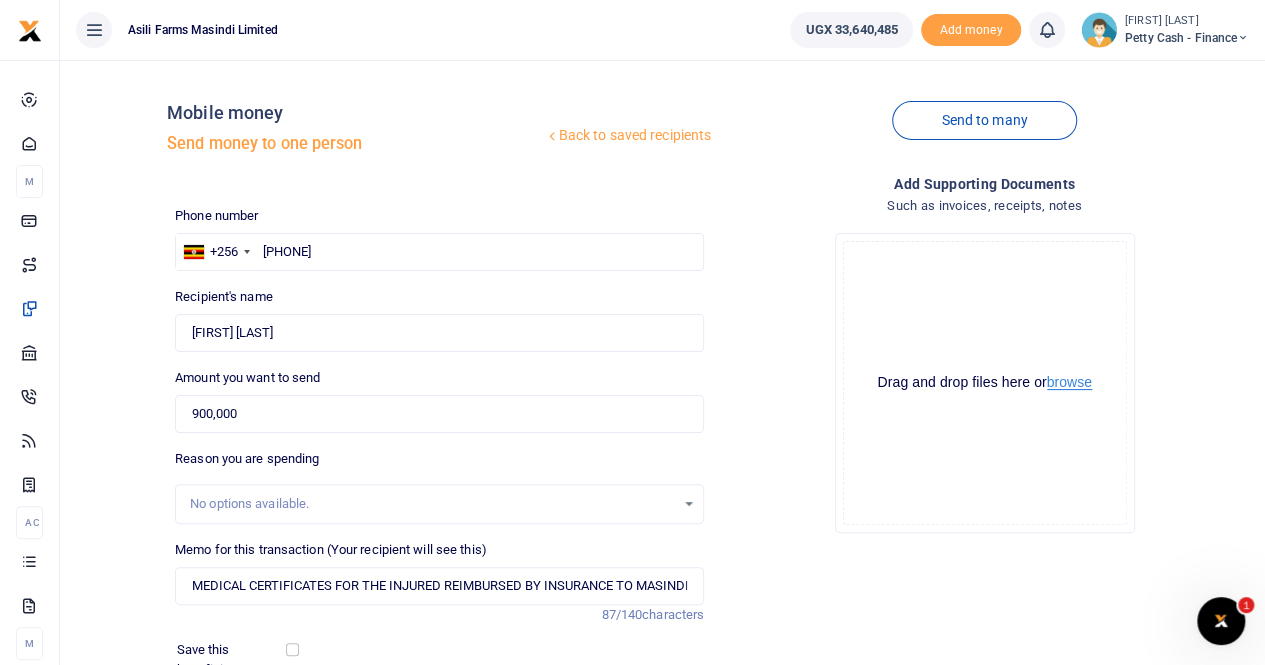 click on "browse" at bounding box center [1069, 382] 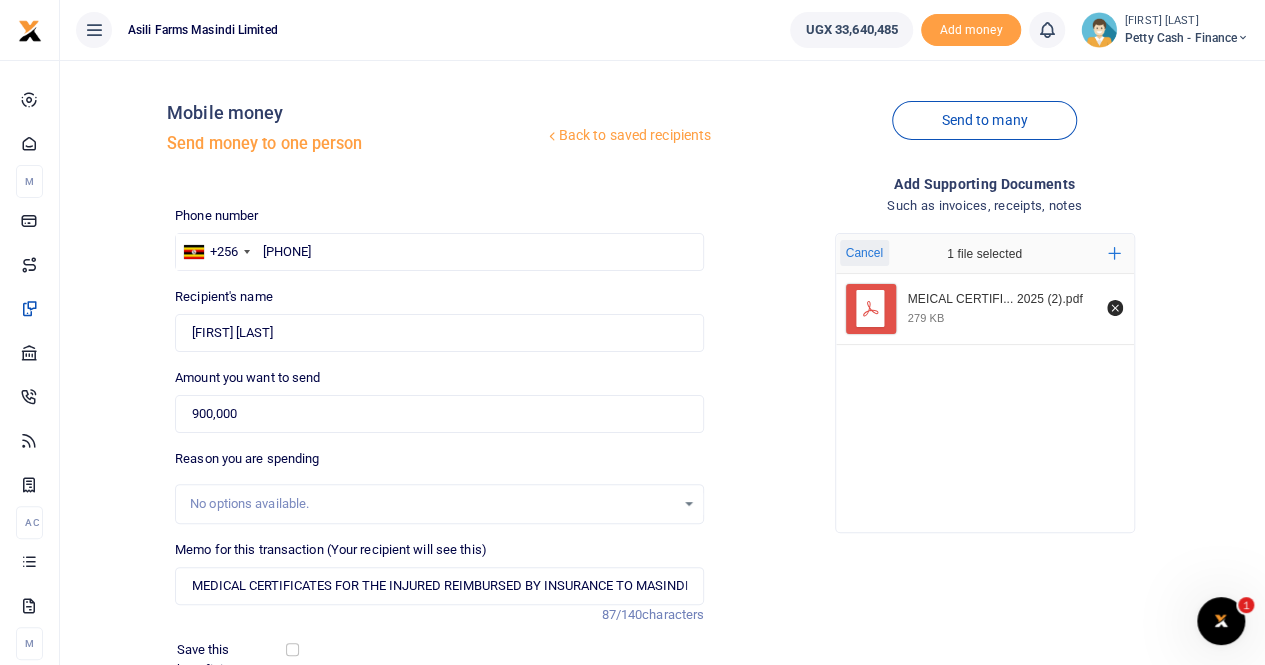 scroll, scrollTop: 218, scrollLeft: 0, axis: vertical 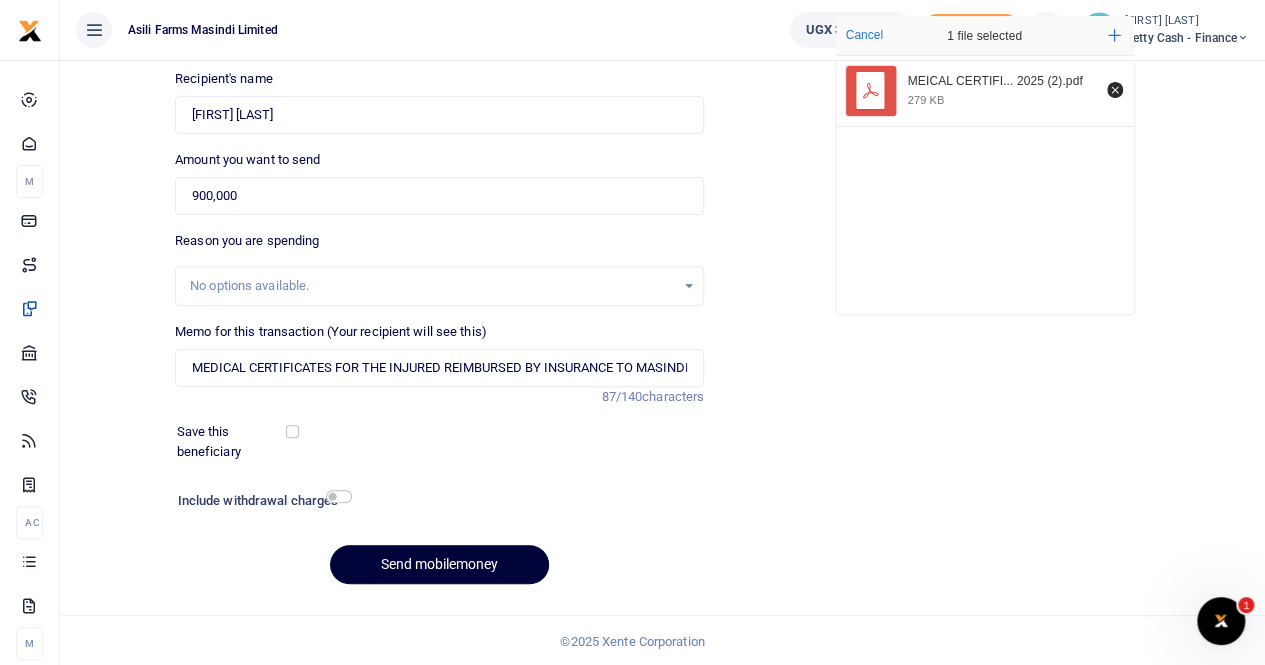 click on "Send mobilemoney" at bounding box center [439, 564] 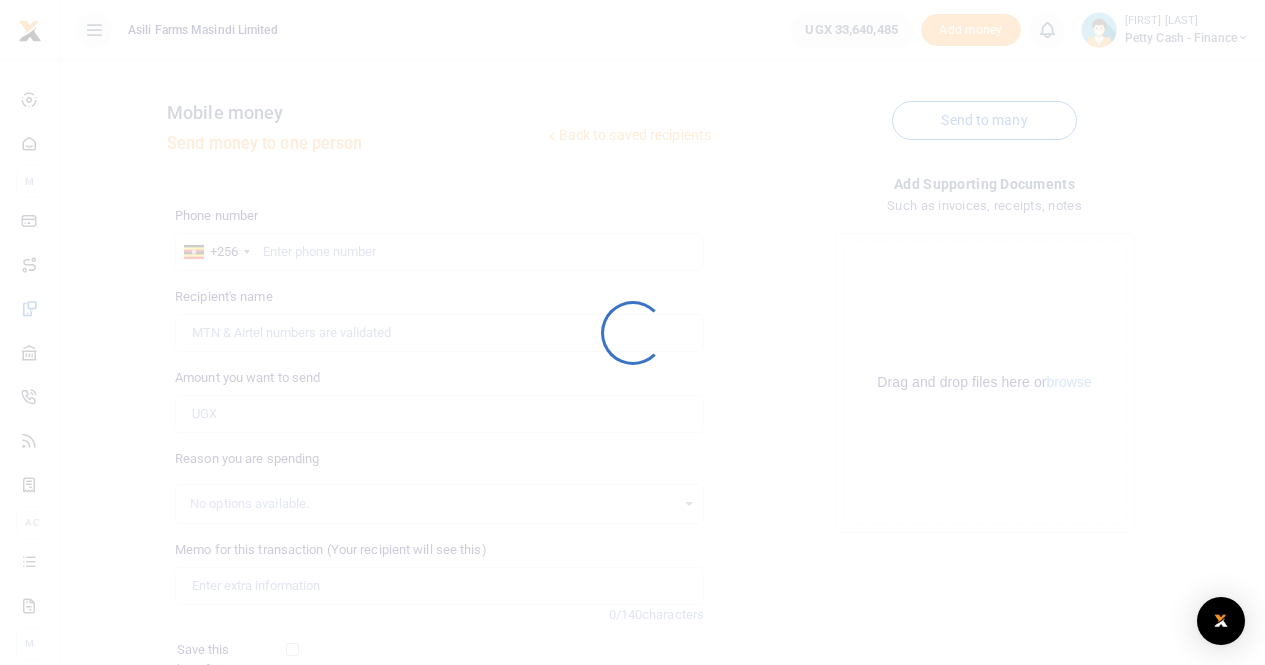 scroll, scrollTop: 0, scrollLeft: 0, axis: both 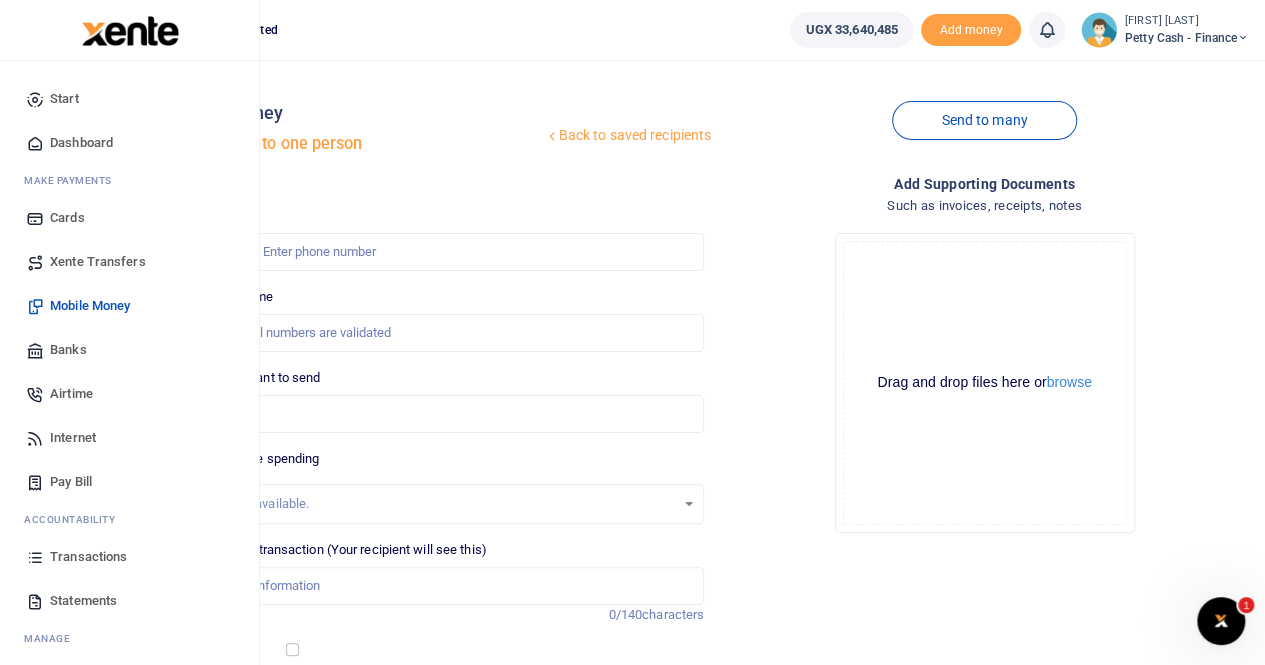 click on "Banks" at bounding box center [68, 350] 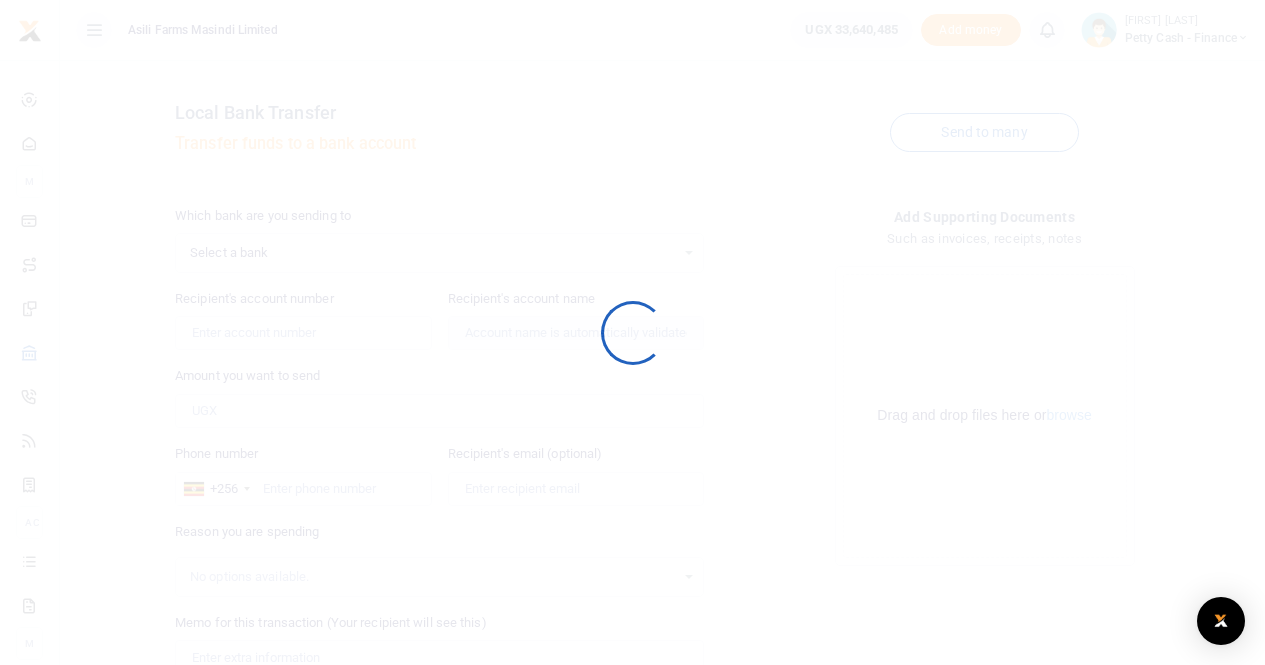 scroll, scrollTop: 0, scrollLeft: 0, axis: both 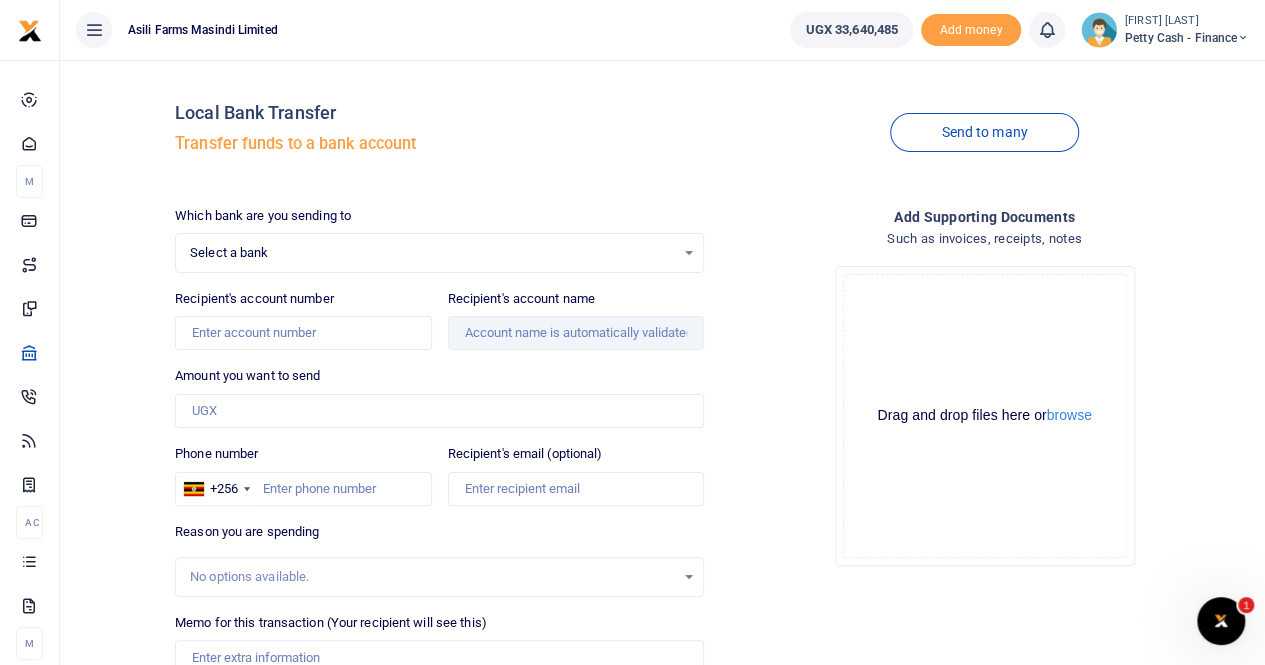 click on "Select a bank Select an option...
Select a bank
ABC Bank
Absa Bank Uganda Ltd
Bank of Africa
Bank of Baroda
Bank Of India
Cairo Bank Uganda
Centenary Bank
DFCU Bank
Diamond Trust Bank
Ecobank
EQUITY BANK UGANDALTD
EXIM Bank
Finance Trust Bank
Guaranty Trust Bank
Housing Finance Bank
I & M Bank Uganda Ltd
Kenya Commercial Bank
NCBA Bank
Opportunity Bank
Post Bank Uganda
Standard Chartered Bank
Stanbic Bank
Tropical Bank
United Bank for Africa
Uganda Development Bank
UGAFODE MFI" at bounding box center (439, 253) 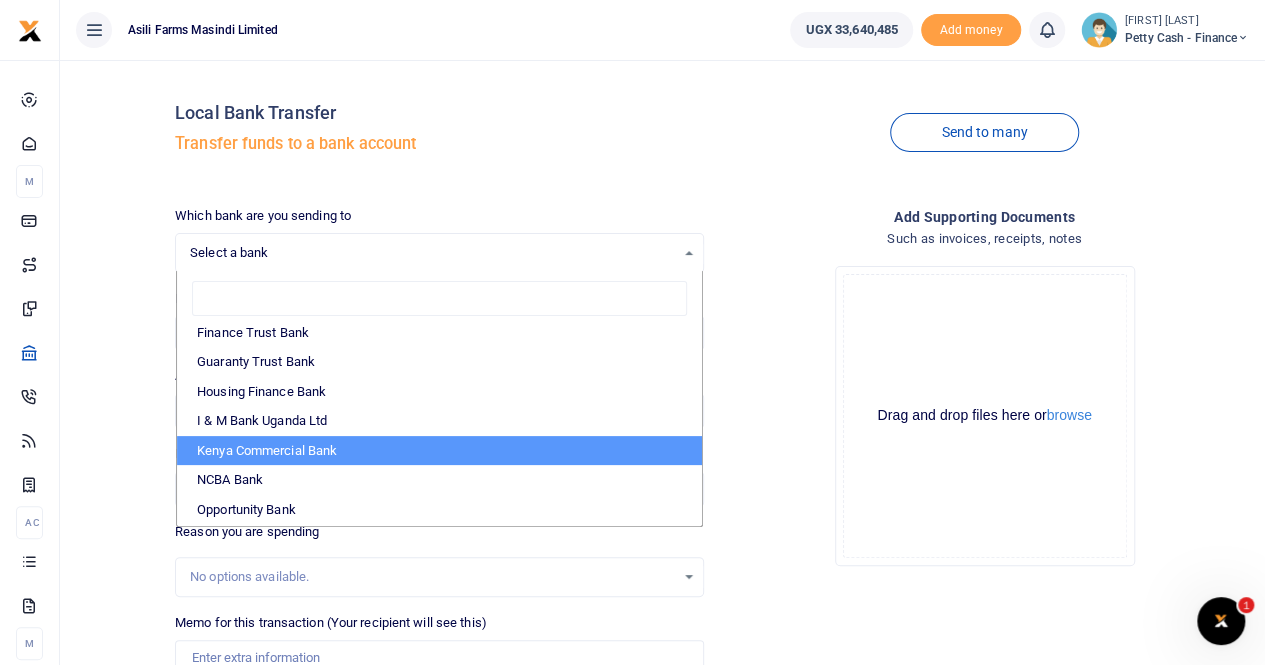 scroll, scrollTop: 500, scrollLeft: 0, axis: vertical 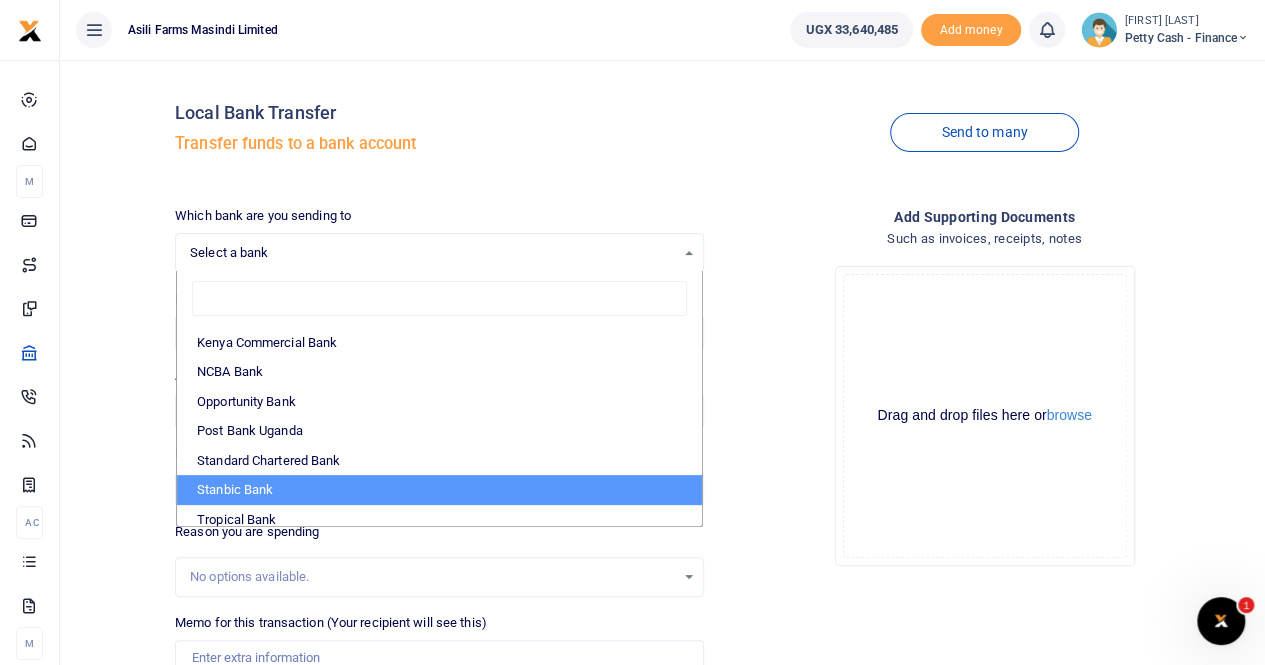 click on "Stanbic Bank" at bounding box center (439, 490) 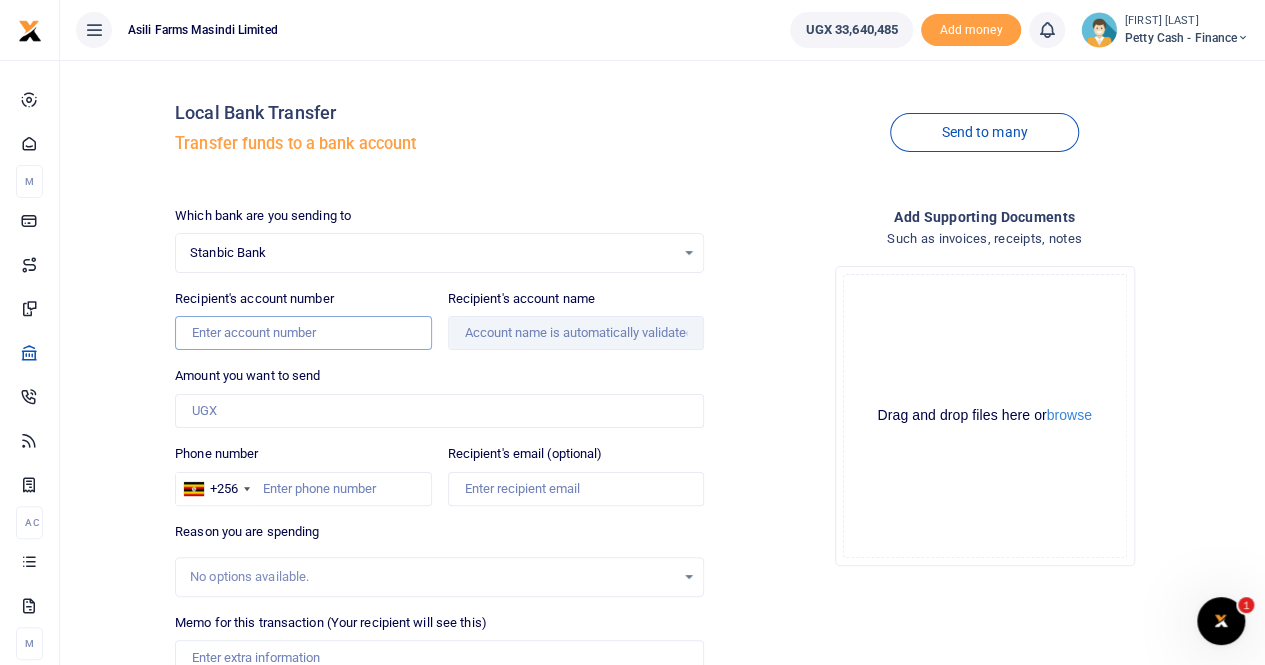 click on "Recipient's account number" at bounding box center [303, 333] 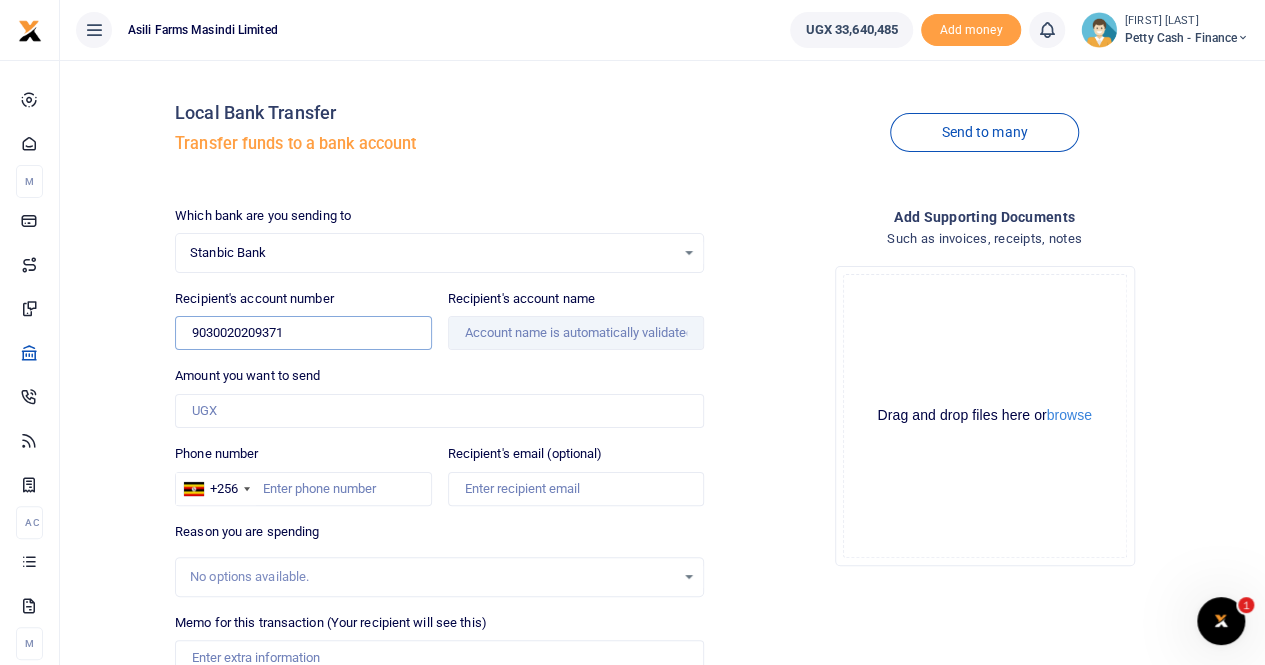 type on "9030020209371" 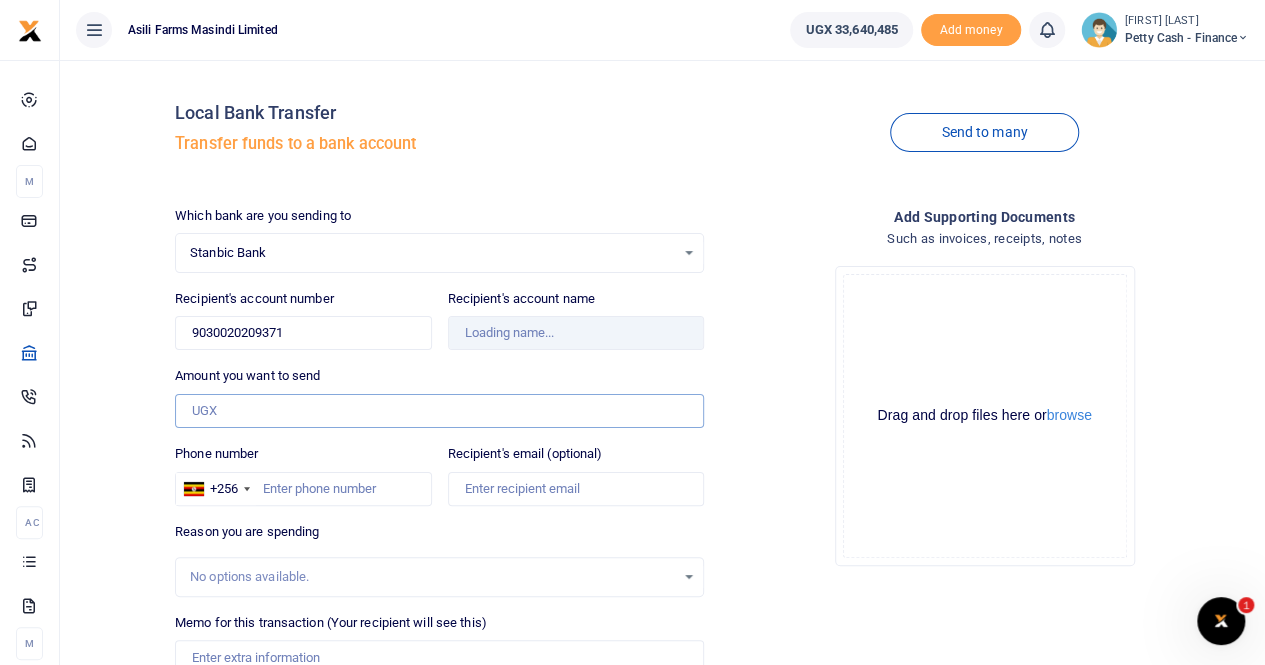 click on "Amount you want to send" at bounding box center [439, 411] 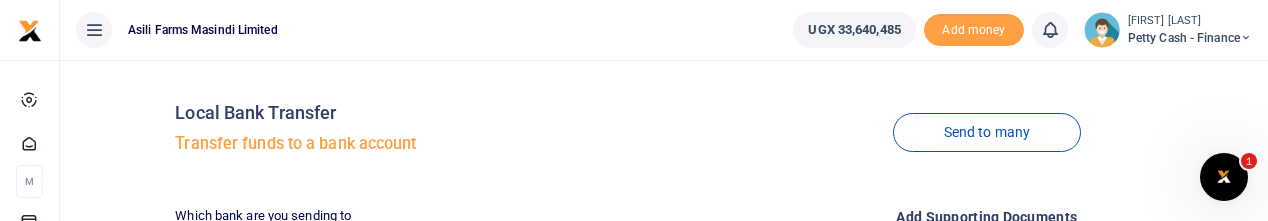 type on "Brightermonday Uganda Limited" 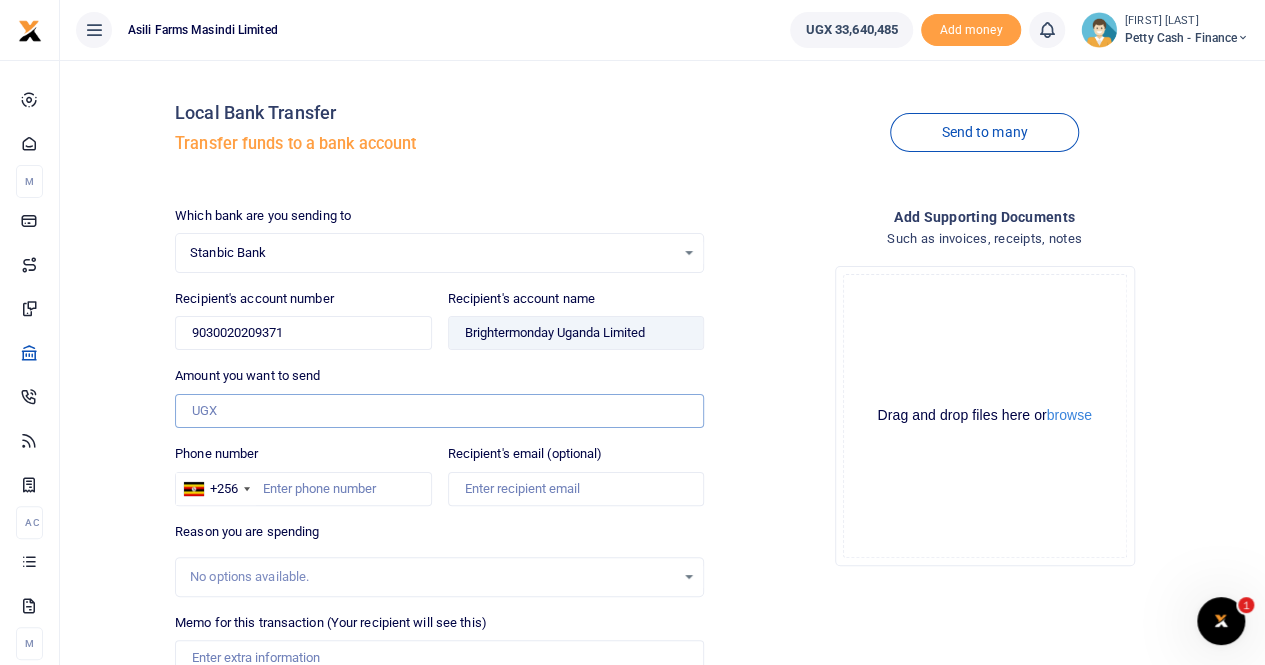 click on "Amount you want to send" at bounding box center [439, 411] 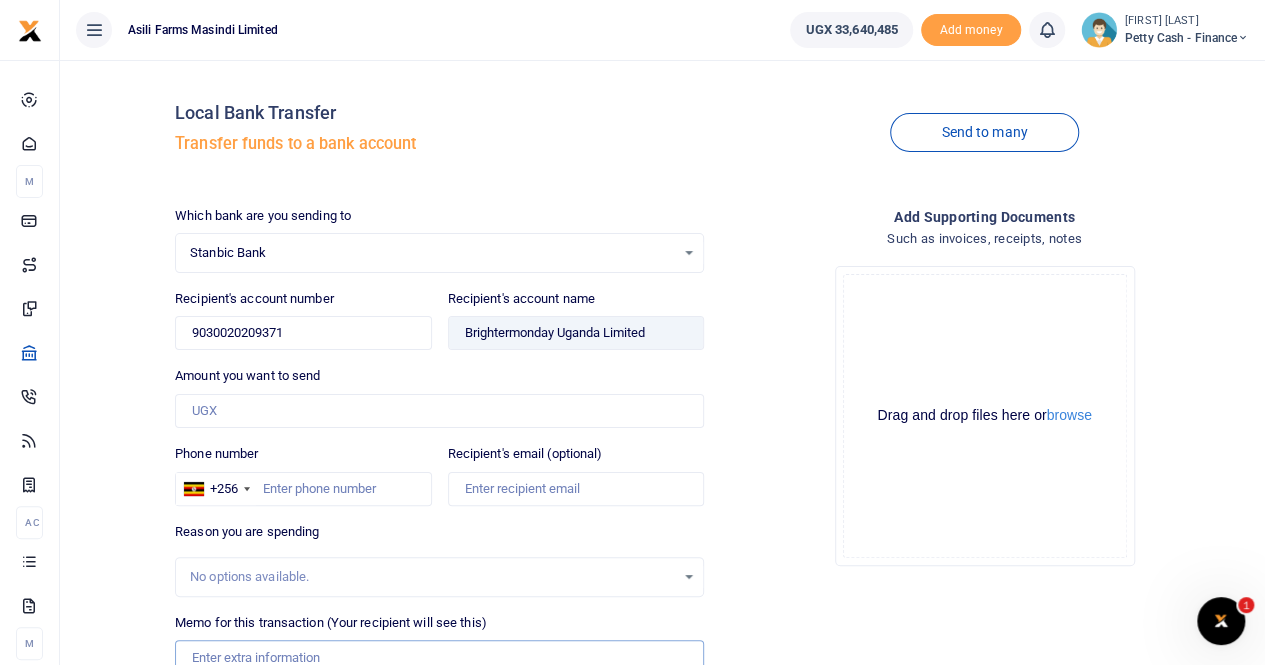 click on "Memo for this transaction (Your recipient will see this)" at bounding box center (439, 657) 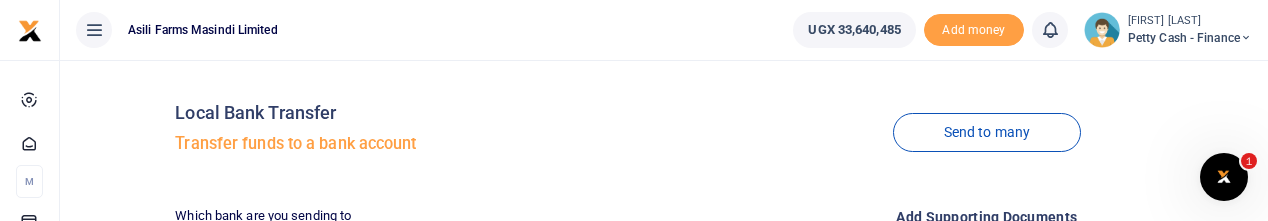 type on "Payment to Brighter Monday for Accountant Position Advertisement" 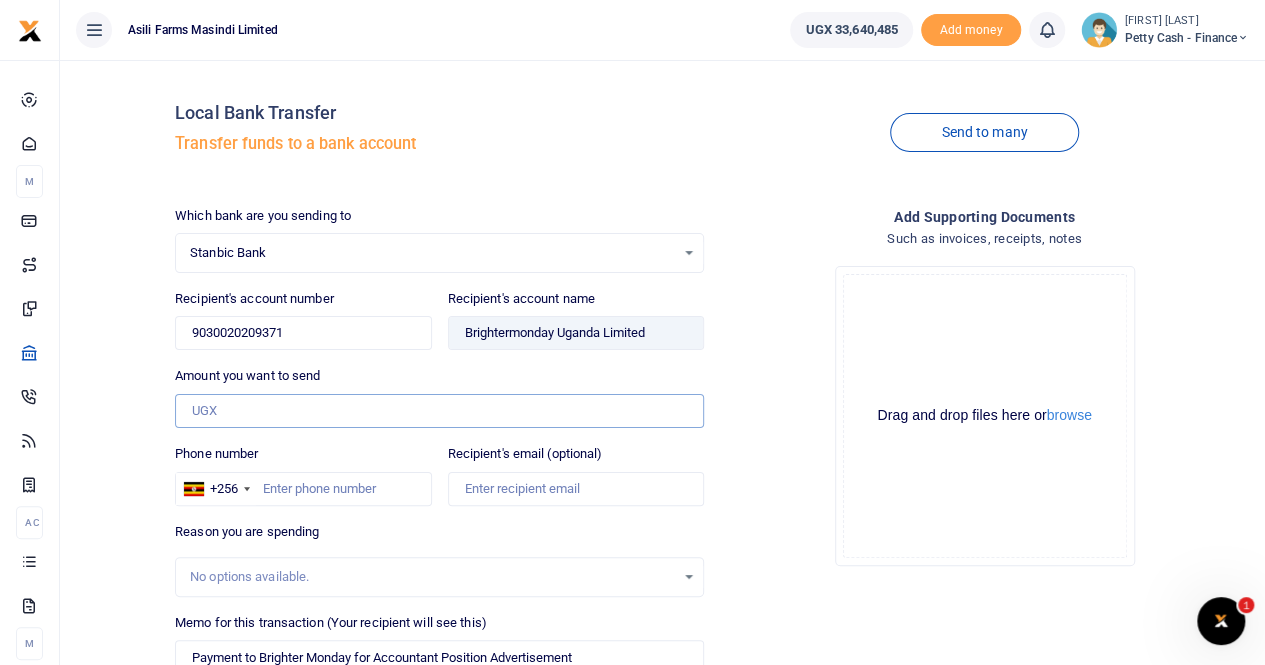 click on "Amount you want to send" at bounding box center [439, 411] 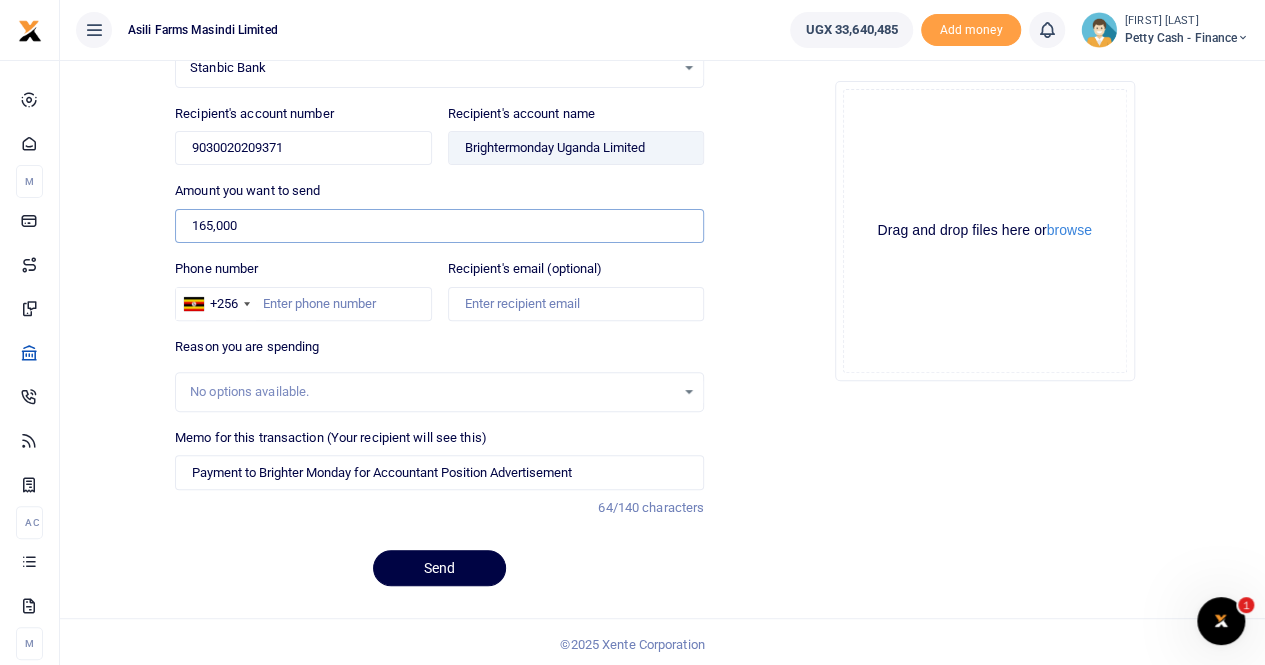 scroll, scrollTop: 85, scrollLeft: 0, axis: vertical 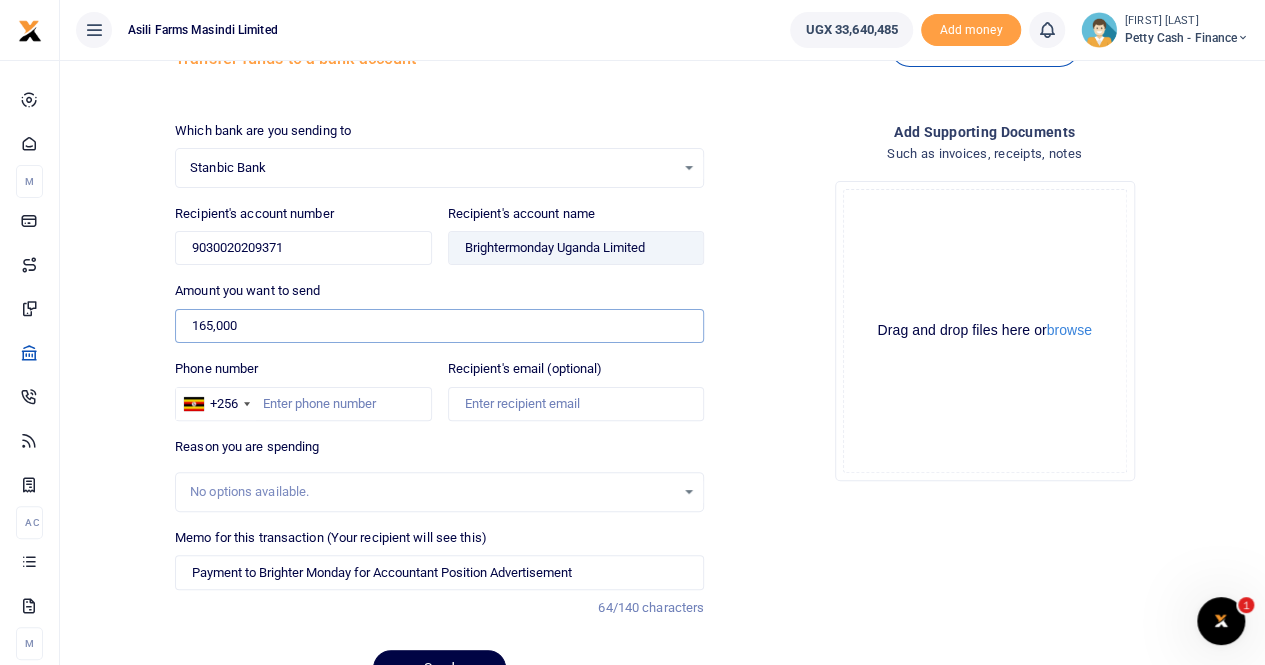 type on "165,000" 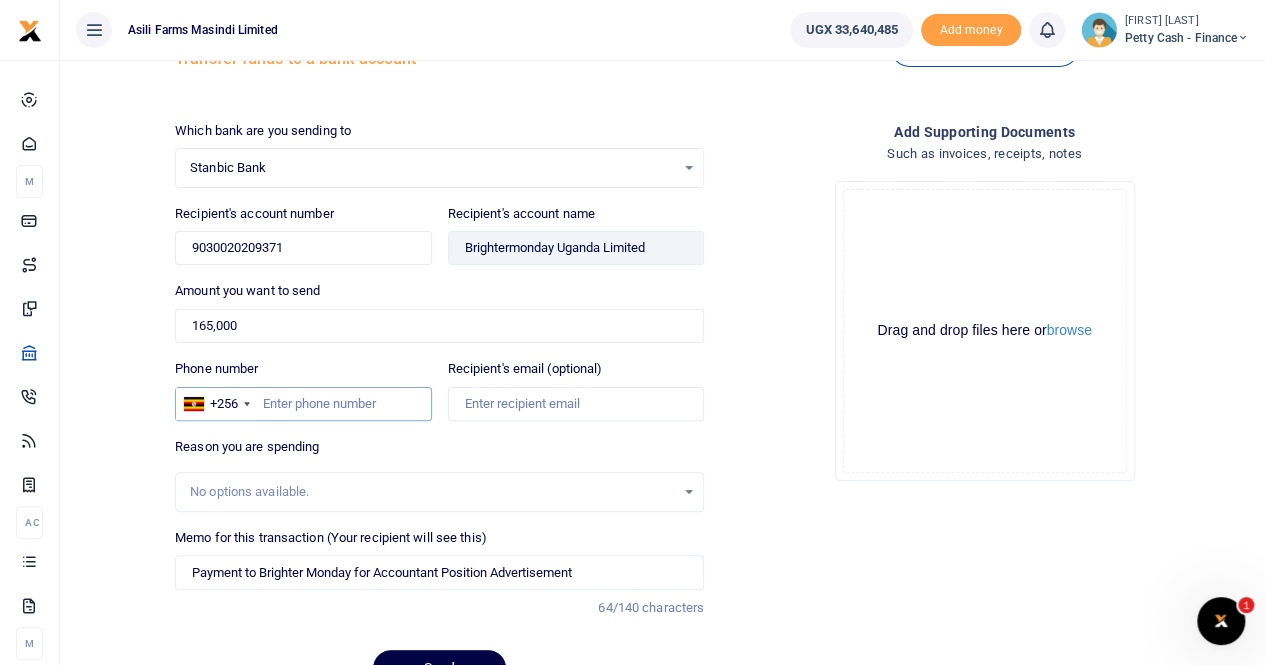 click on "Phone number" at bounding box center [303, 404] 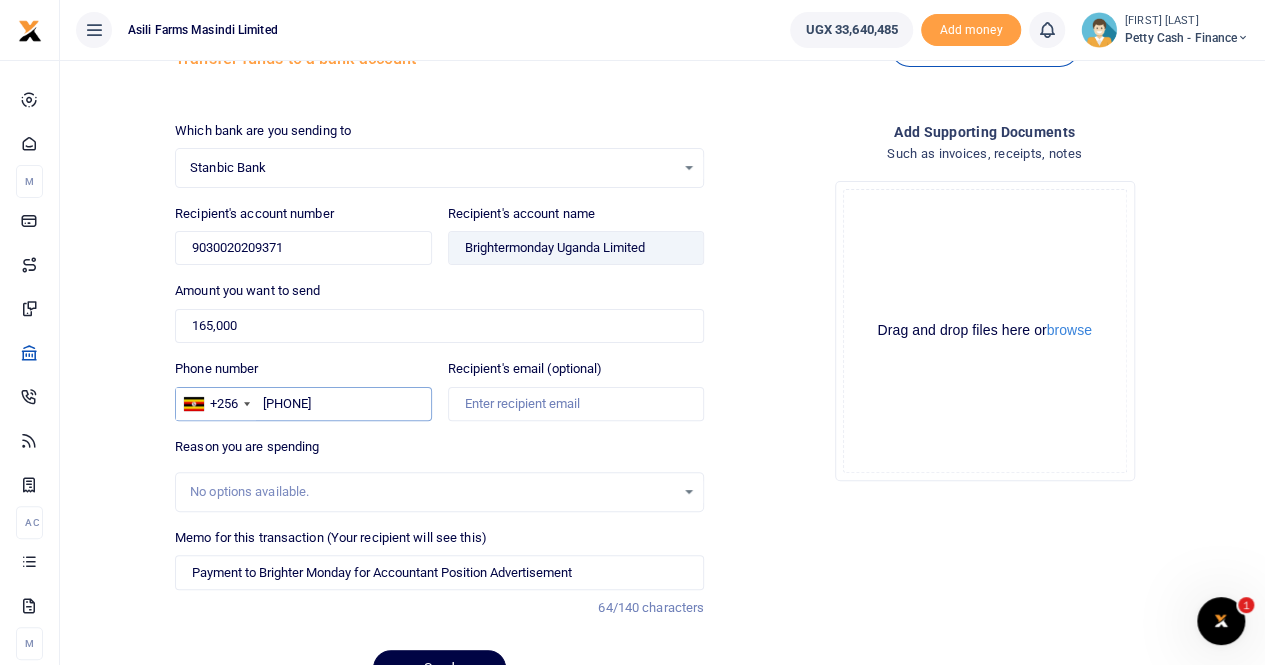 type on "[PHONE]" 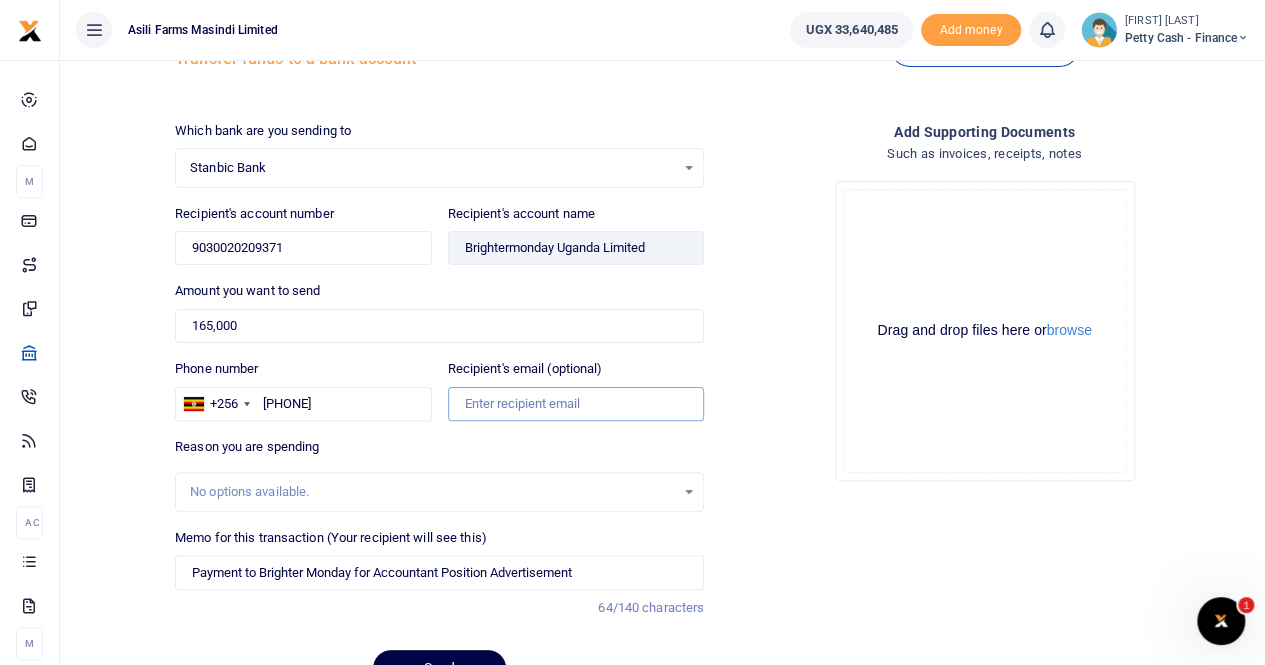 click on "Recipient's email (optional)" at bounding box center (576, 404) 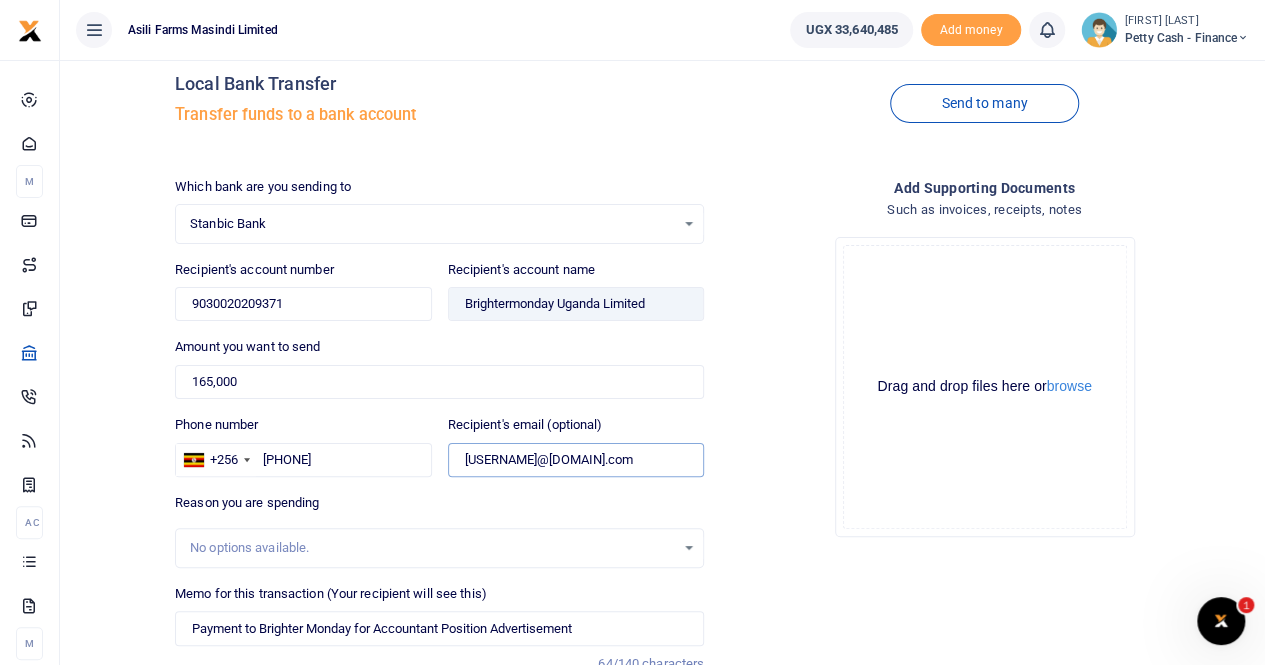 scroll, scrollTop: 0, scrollLeft: 0, axis: both 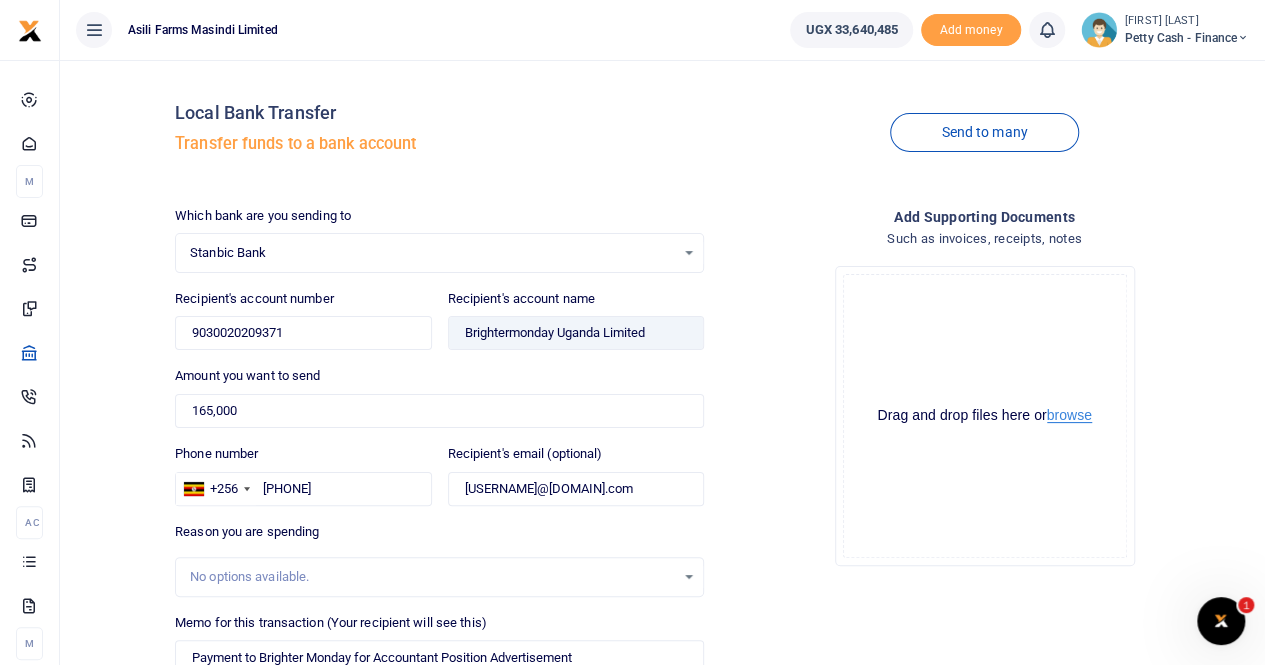 click on "browse" at bounding box center (1069, 415) 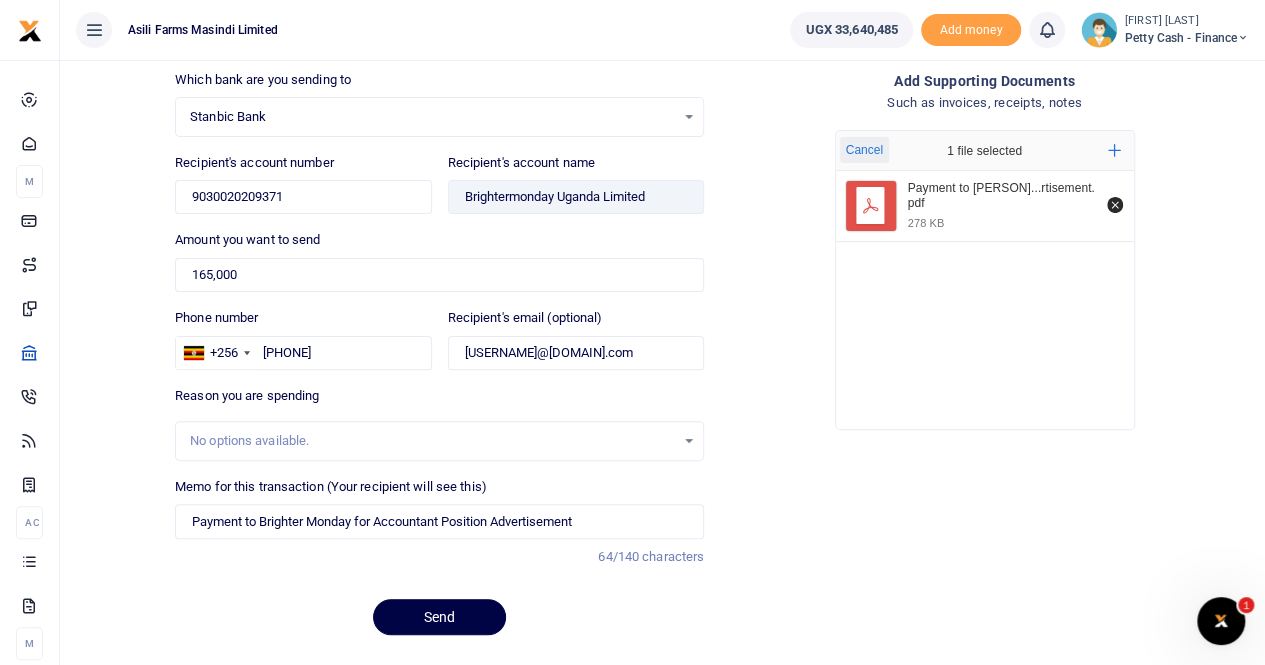 scroll, scrollTop: 185, scrollLeft: 0, axis: vertical 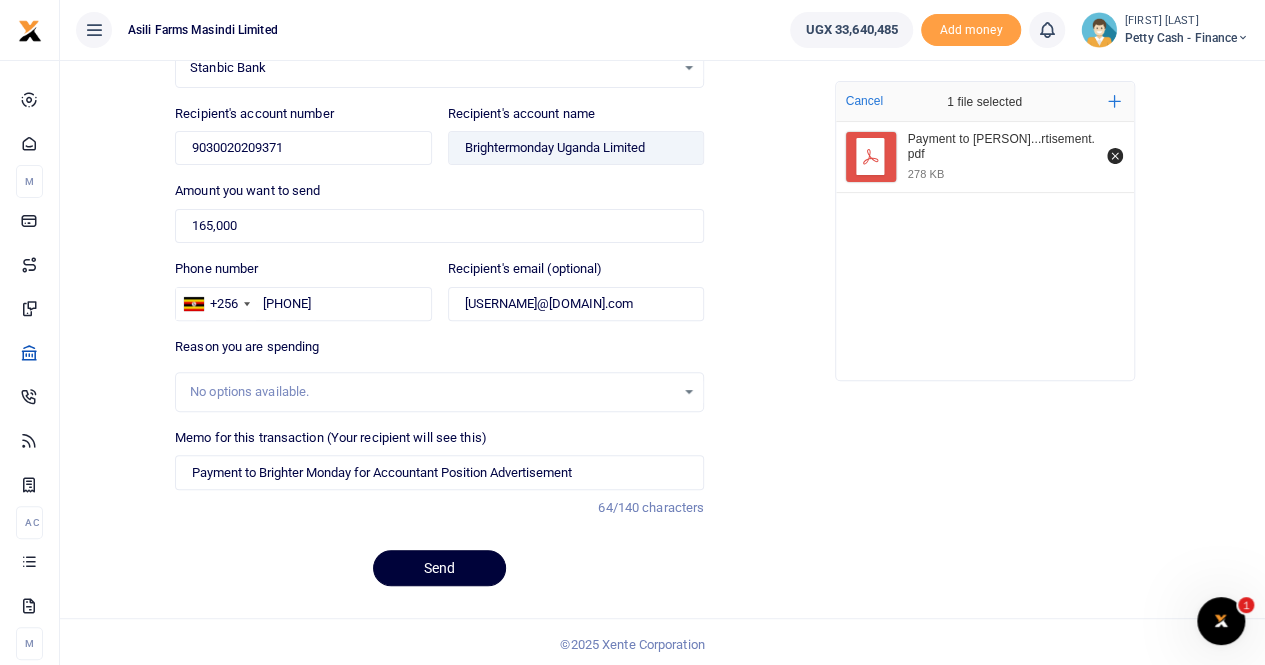 click on "Send" at bounding box center (439, 568) 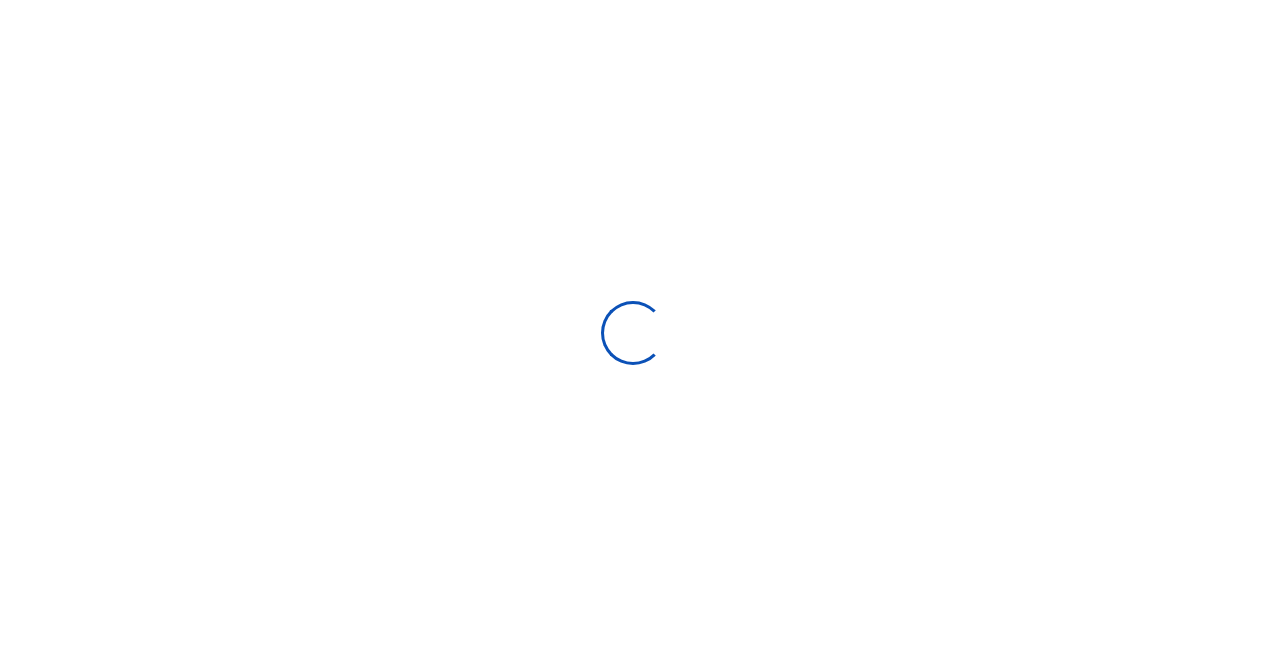select 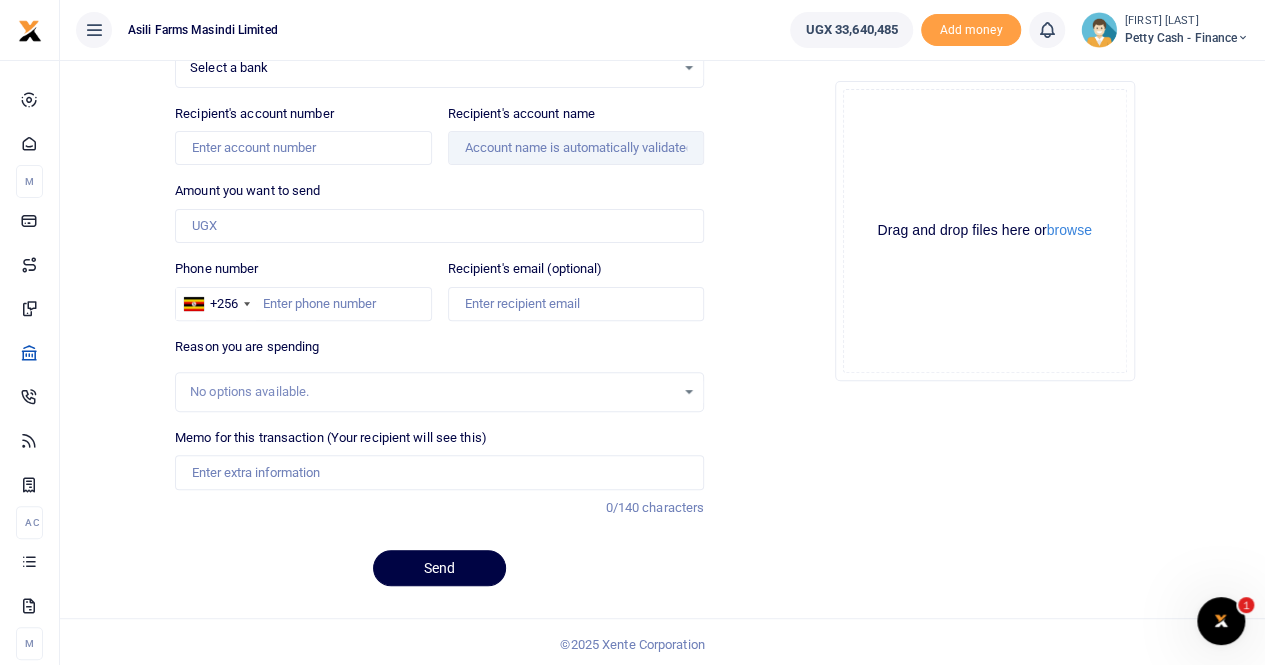 scroll, scrollTop: 0, scrollLeft: 0, axis: both 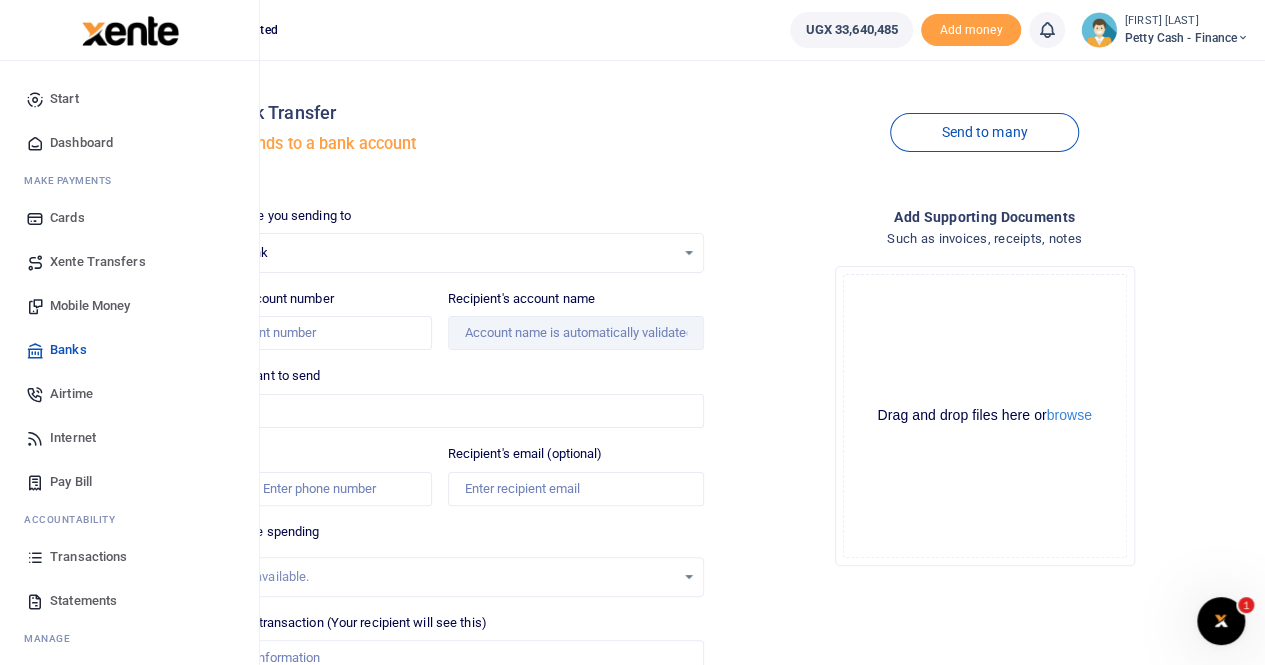 click on "Xente Transfers" at bounding box center [98, 262] 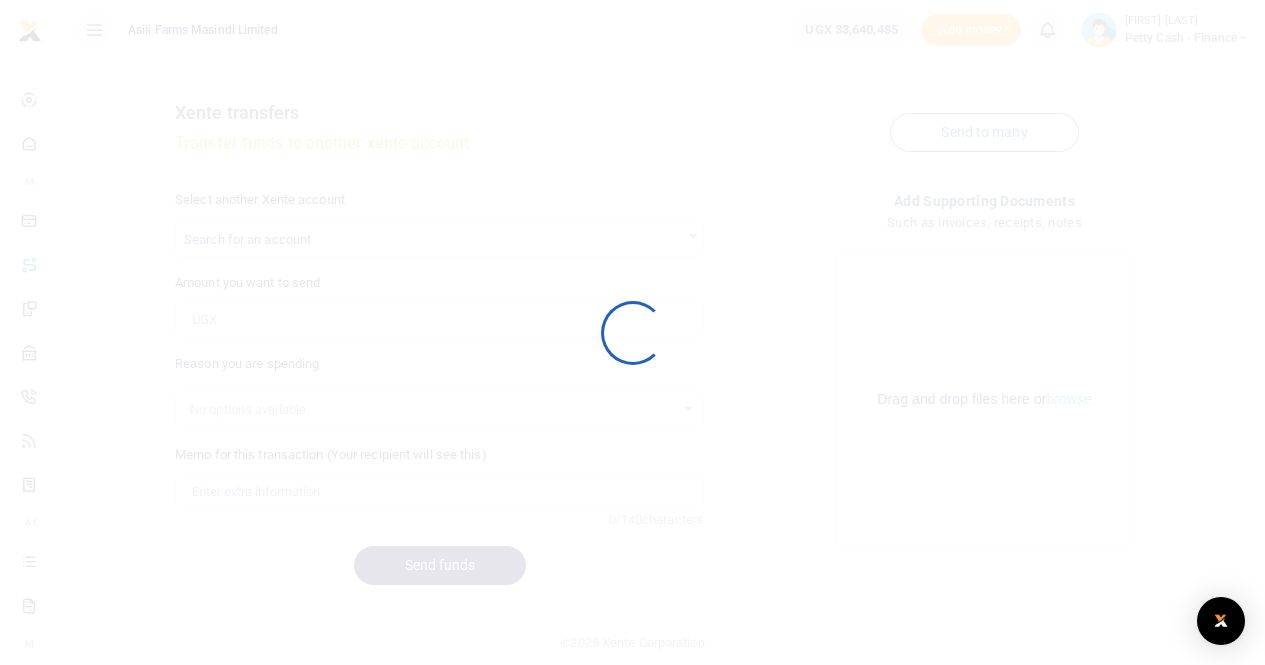 scroll, scrollTop: 0, scrollLeft: 0, axis: both 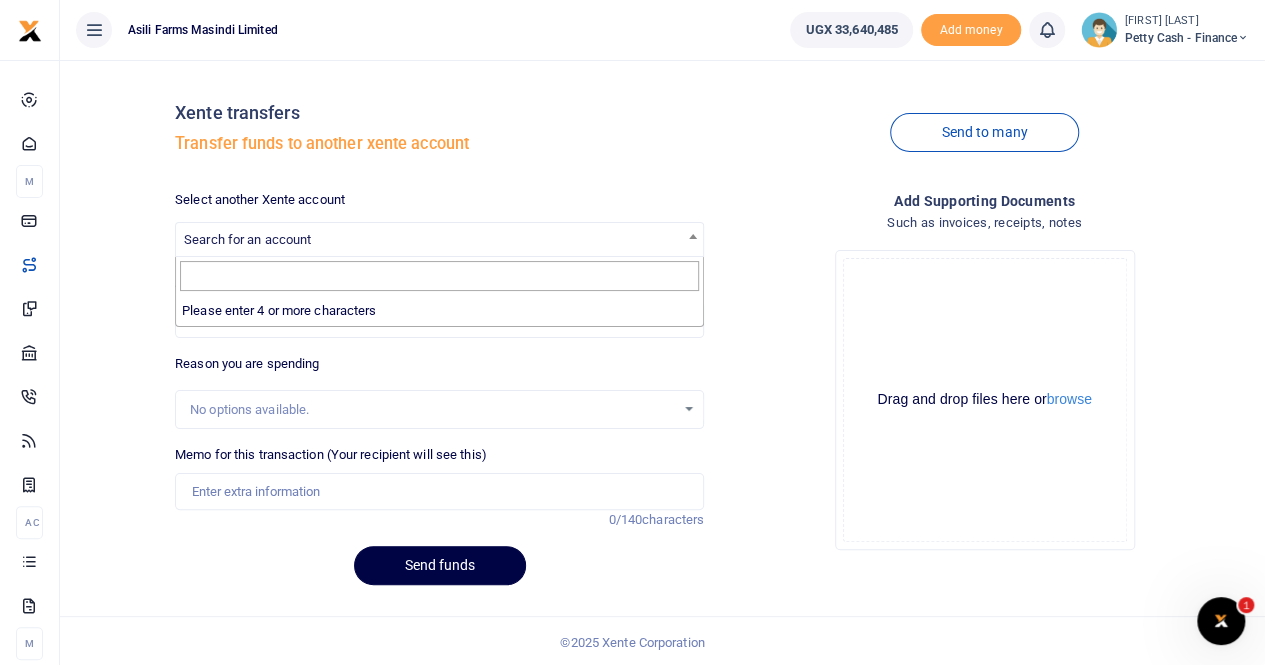 click on "Search for an account" at bounding box center (439, 238) 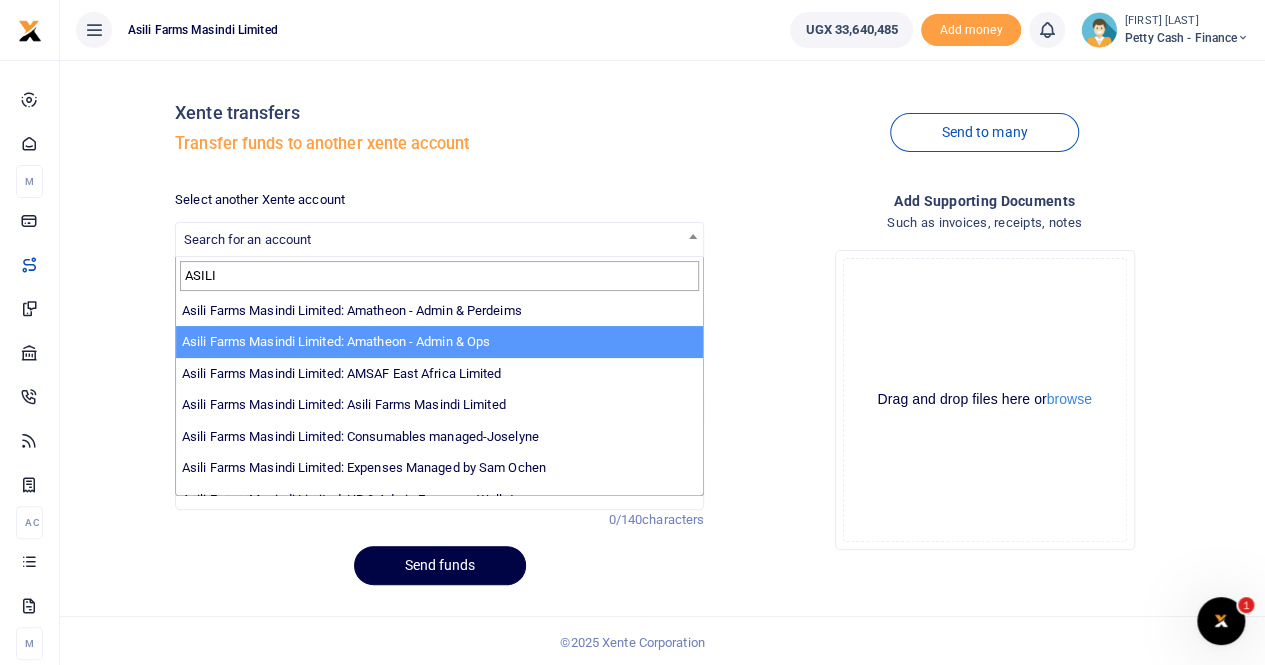 type on "ASILI" 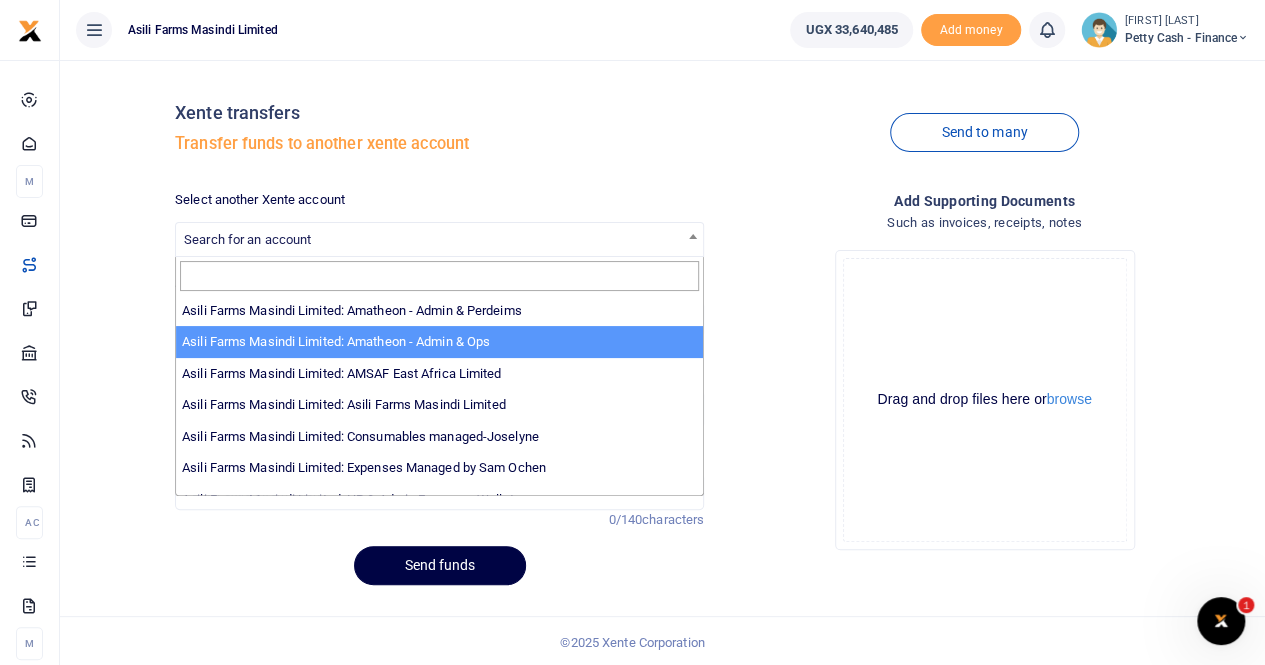 select on "3989" 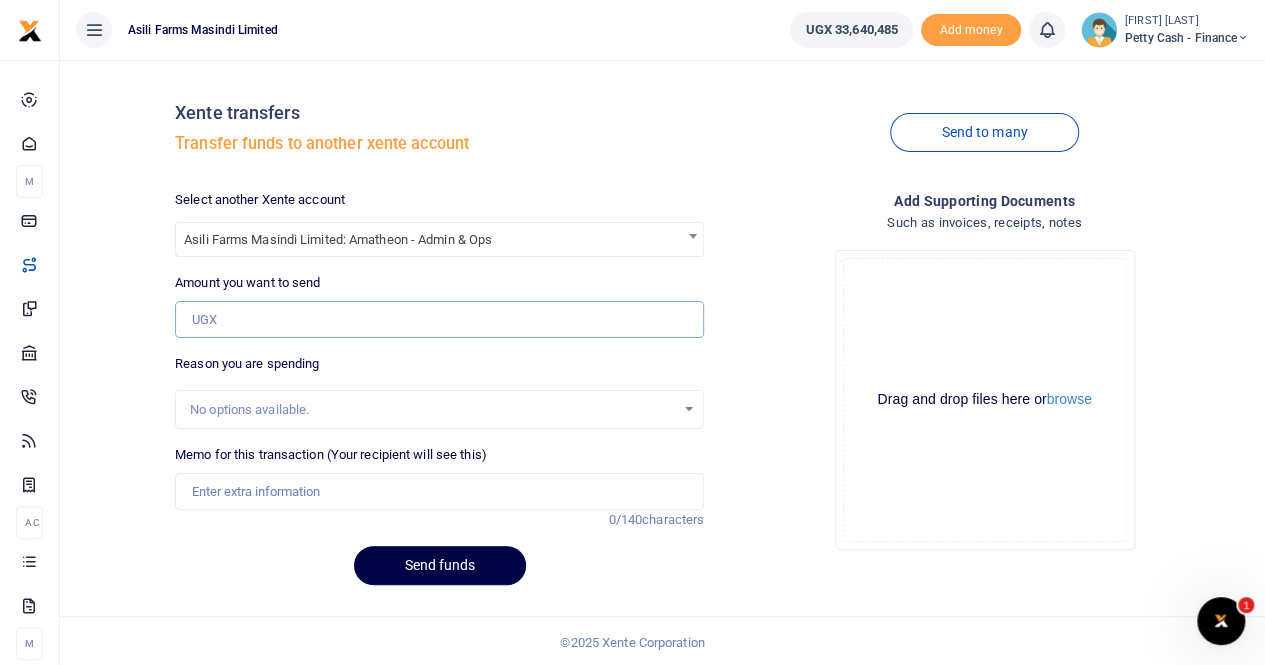 click on "Amount you want to send" at bounding box center [439, 320] 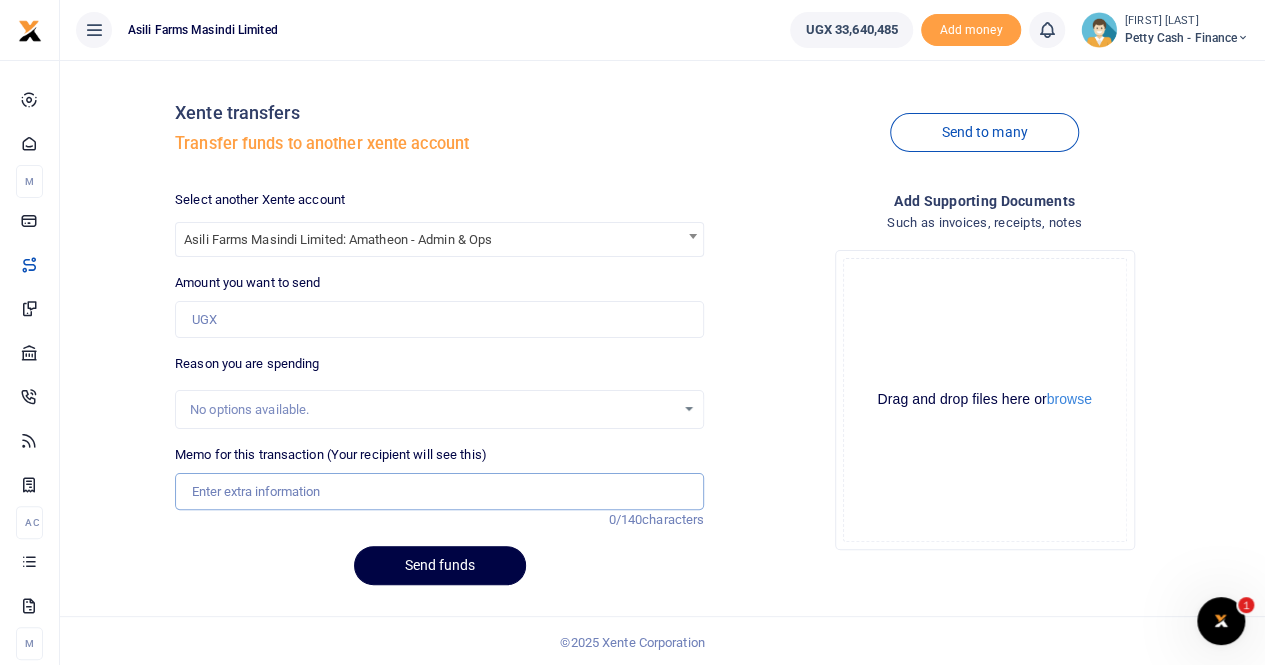 click on "Memo for this transaction (Your recipient will see this)" at bounding box center (439, 492) 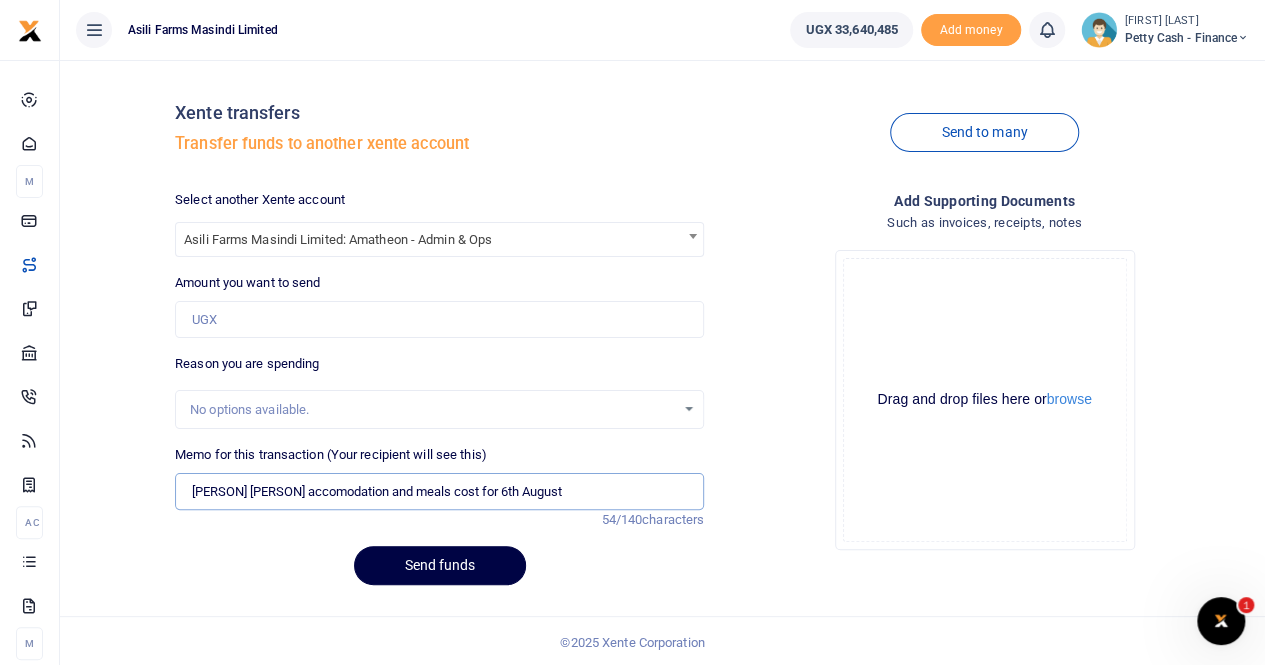 click on "[PERSON] [PERSON] accomodation and meals cost for 6th August" at bounding box center [439, 492] 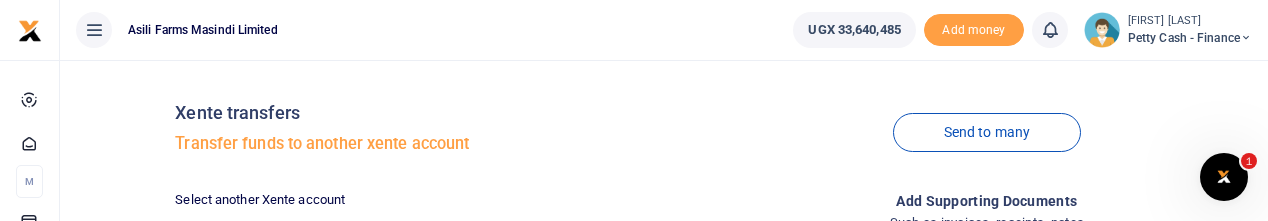 type on "Transfer to Amatheon admin and Ops [PERSON] [PERSON] accomodation and meals cost for 6th August" 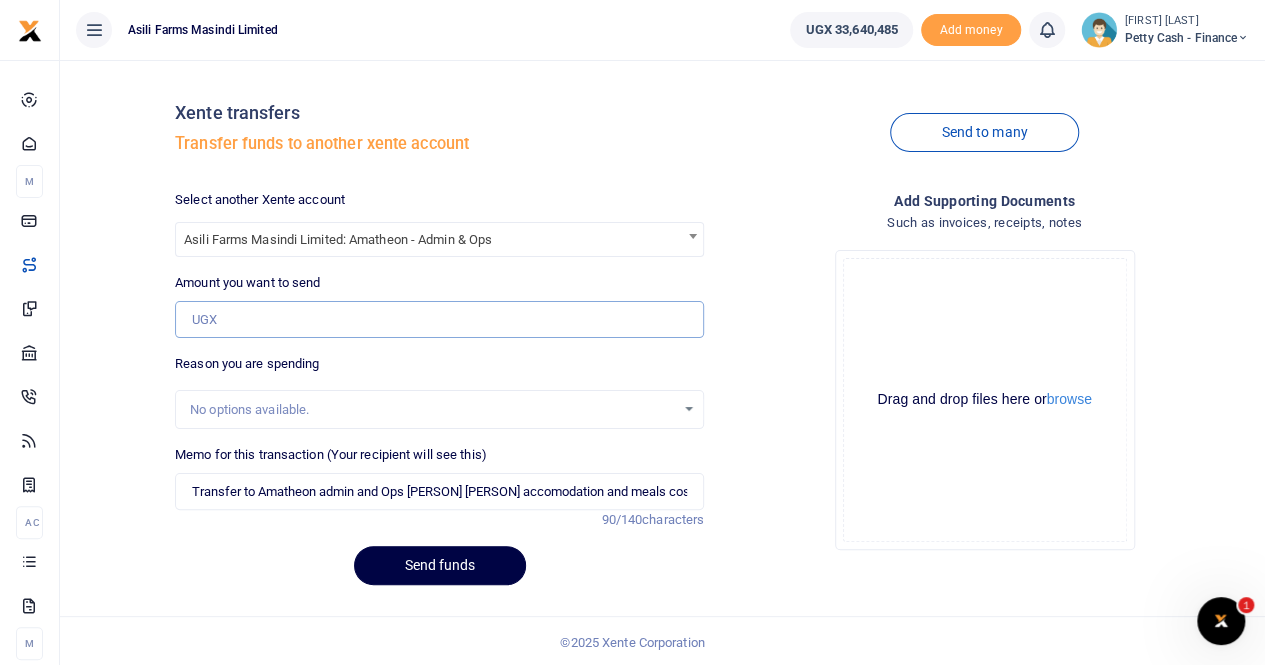 click on "Amount you want to send" at bounding box center (439, 320) 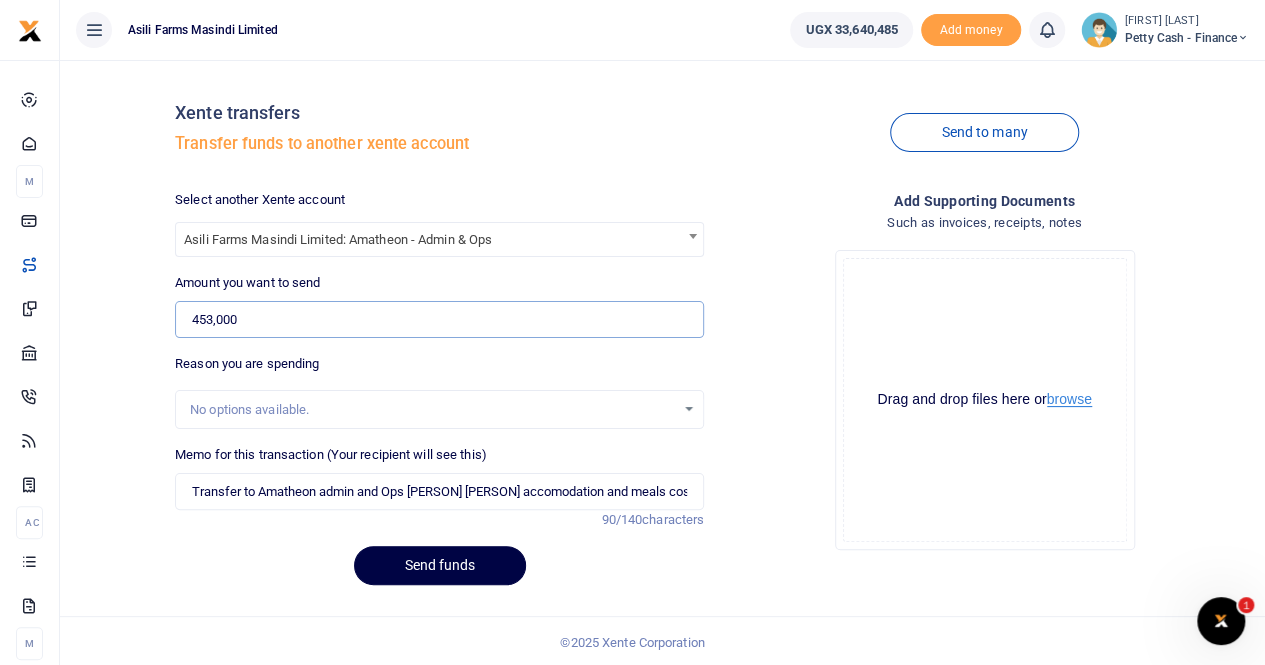 type on "453,000" 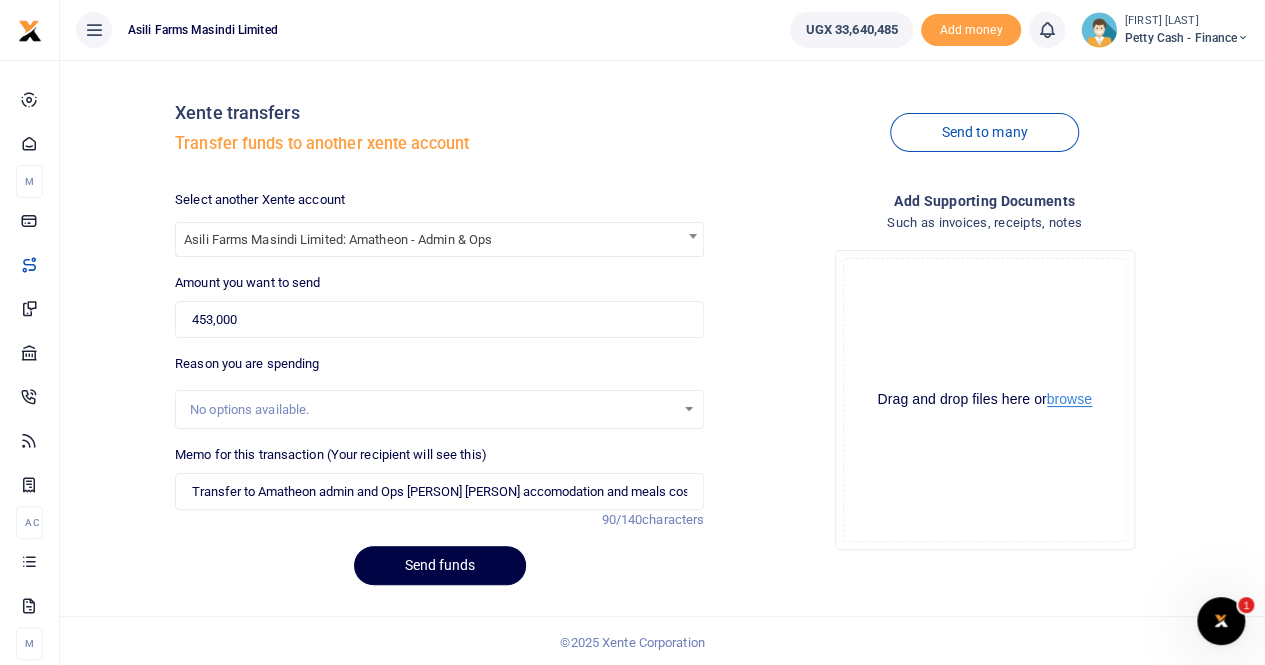 click on "browse" at bounding box center (1069, 399) 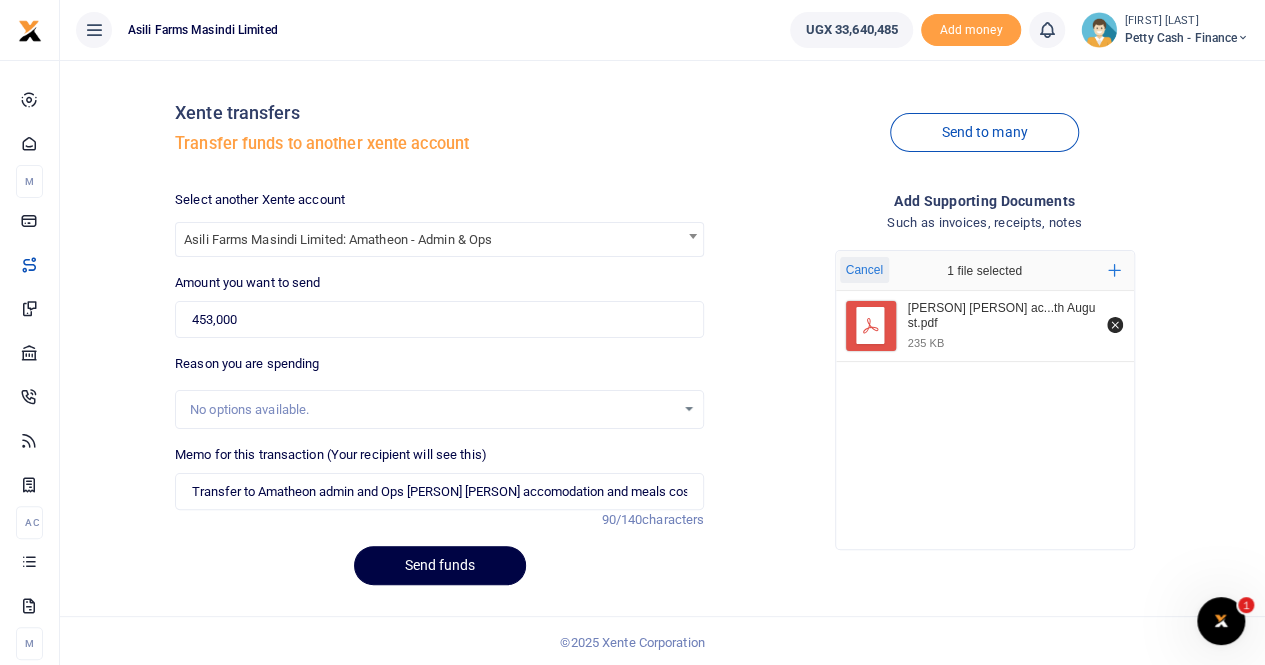 scroll, scrollTop: 2, scrollLeft: 0, axis: vertical 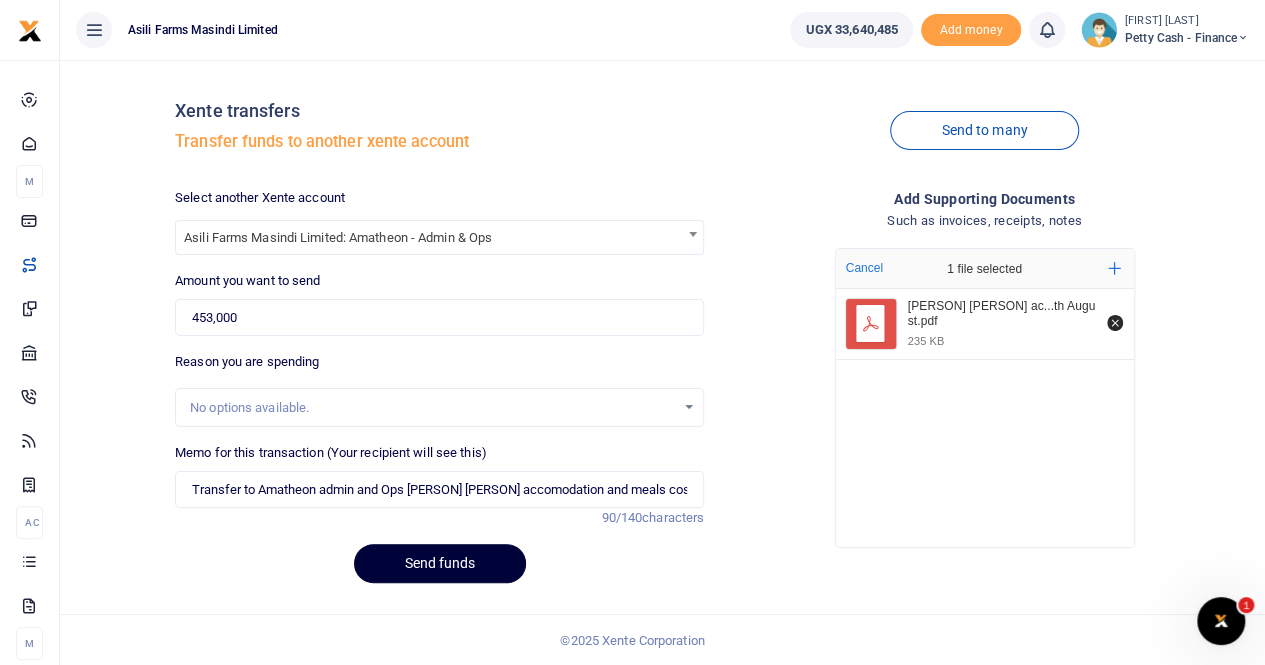click on "Send funds" at bounding box center (440, 563) 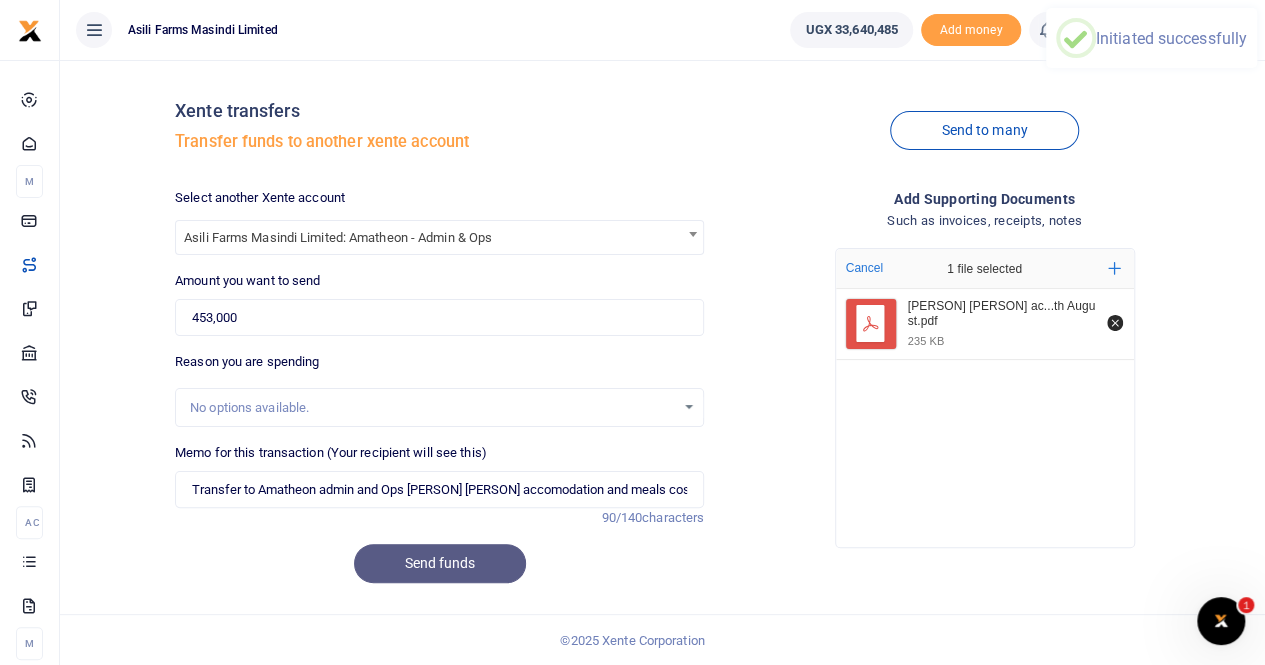 scroll, scrollTop: 0, scrollLeft: 0, axis: both 